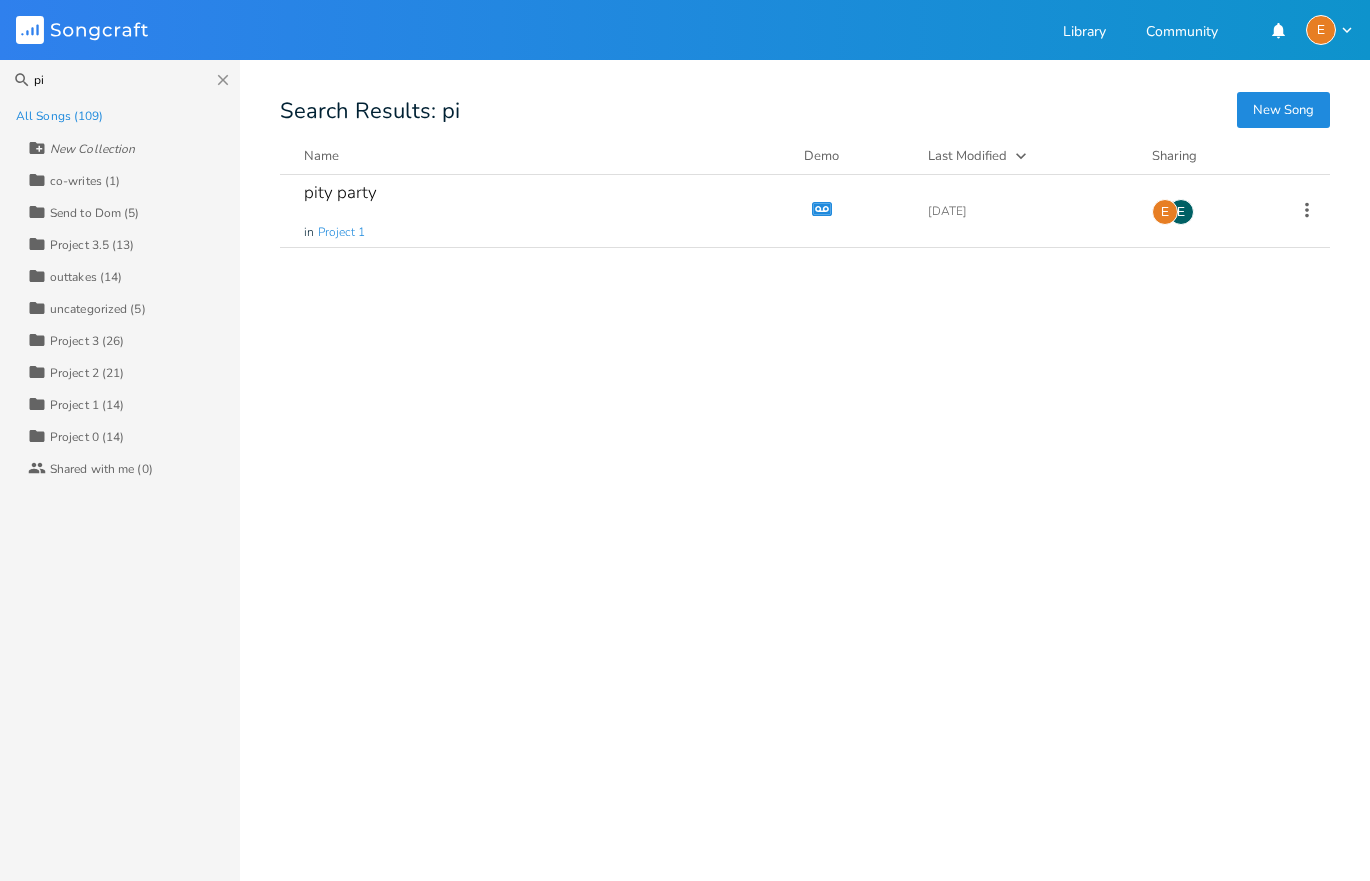 scroll, scrollTop: 0, scrollLeft: 0, axis: both 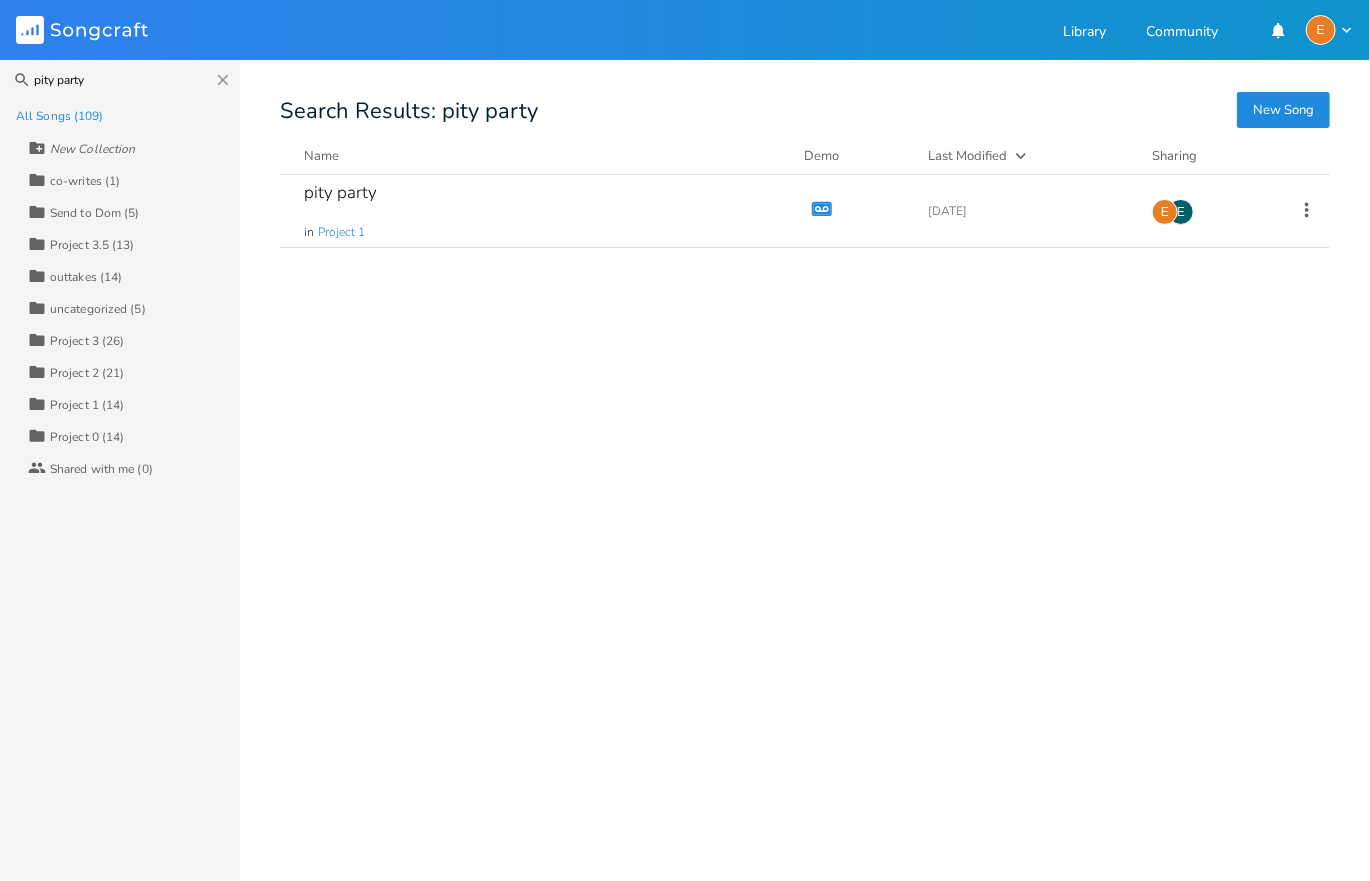 type on "pity party" 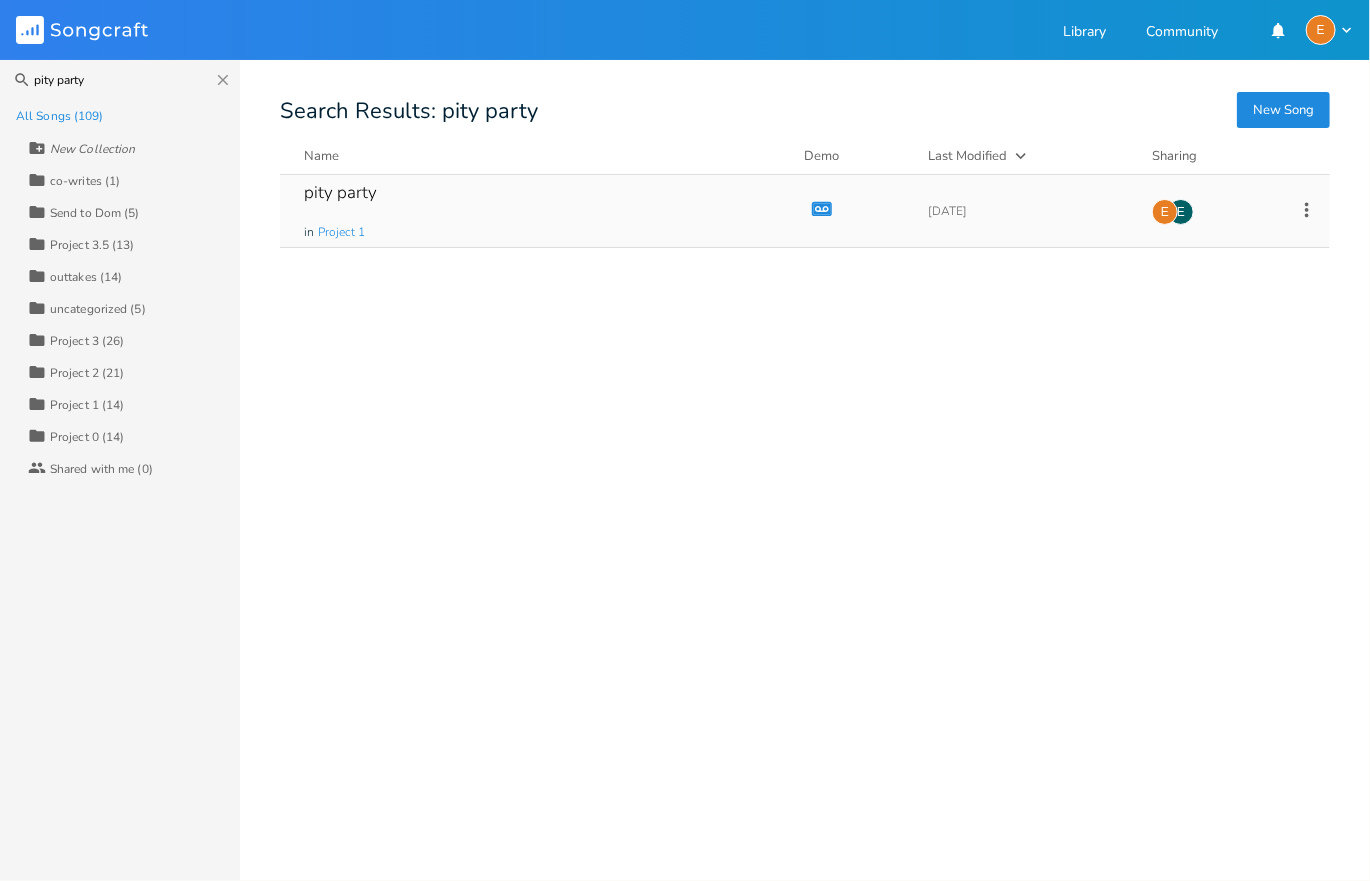 click on "pity party  in Project 1" at bounding box center (542, 211) 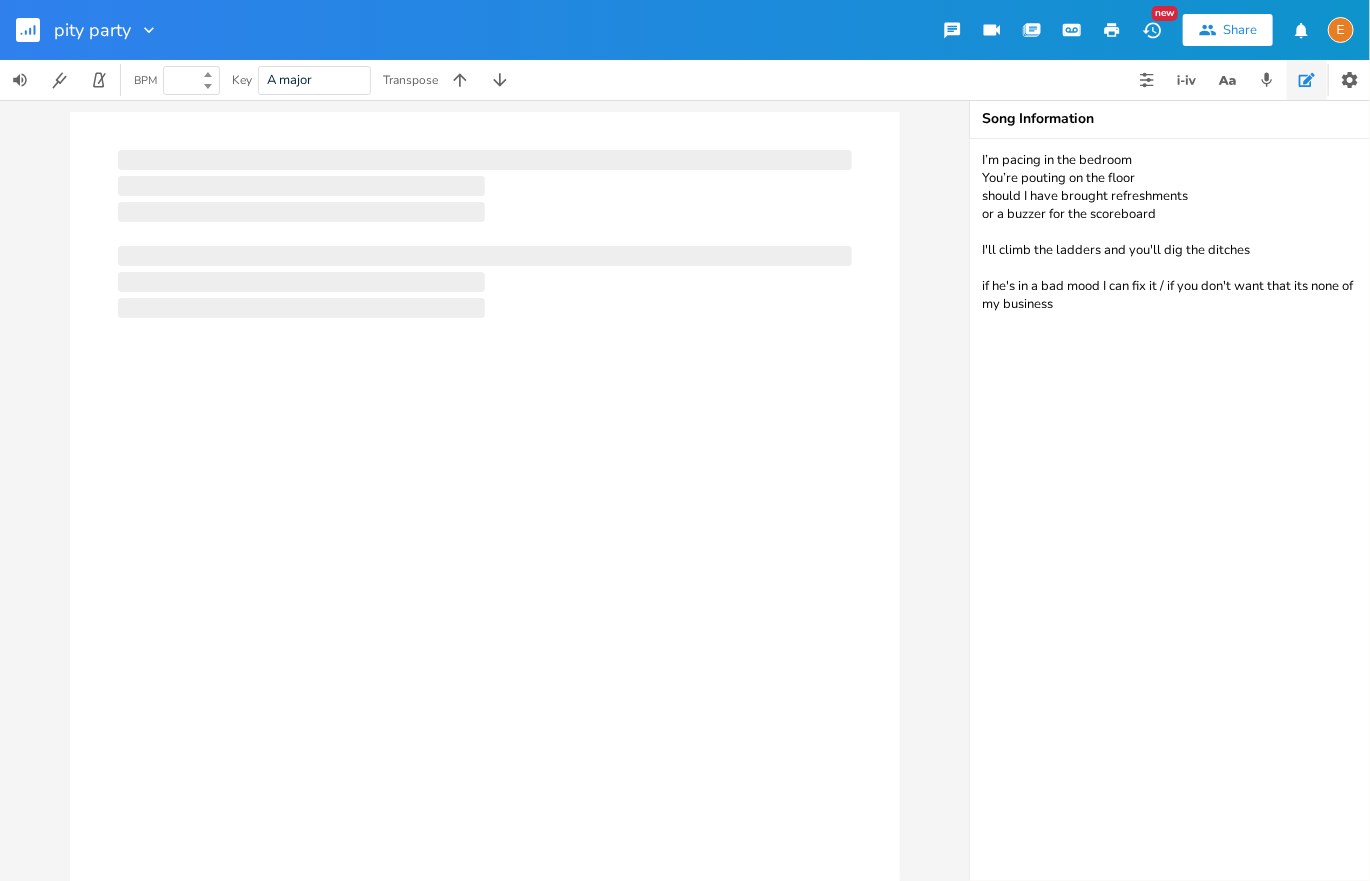 type on "100" 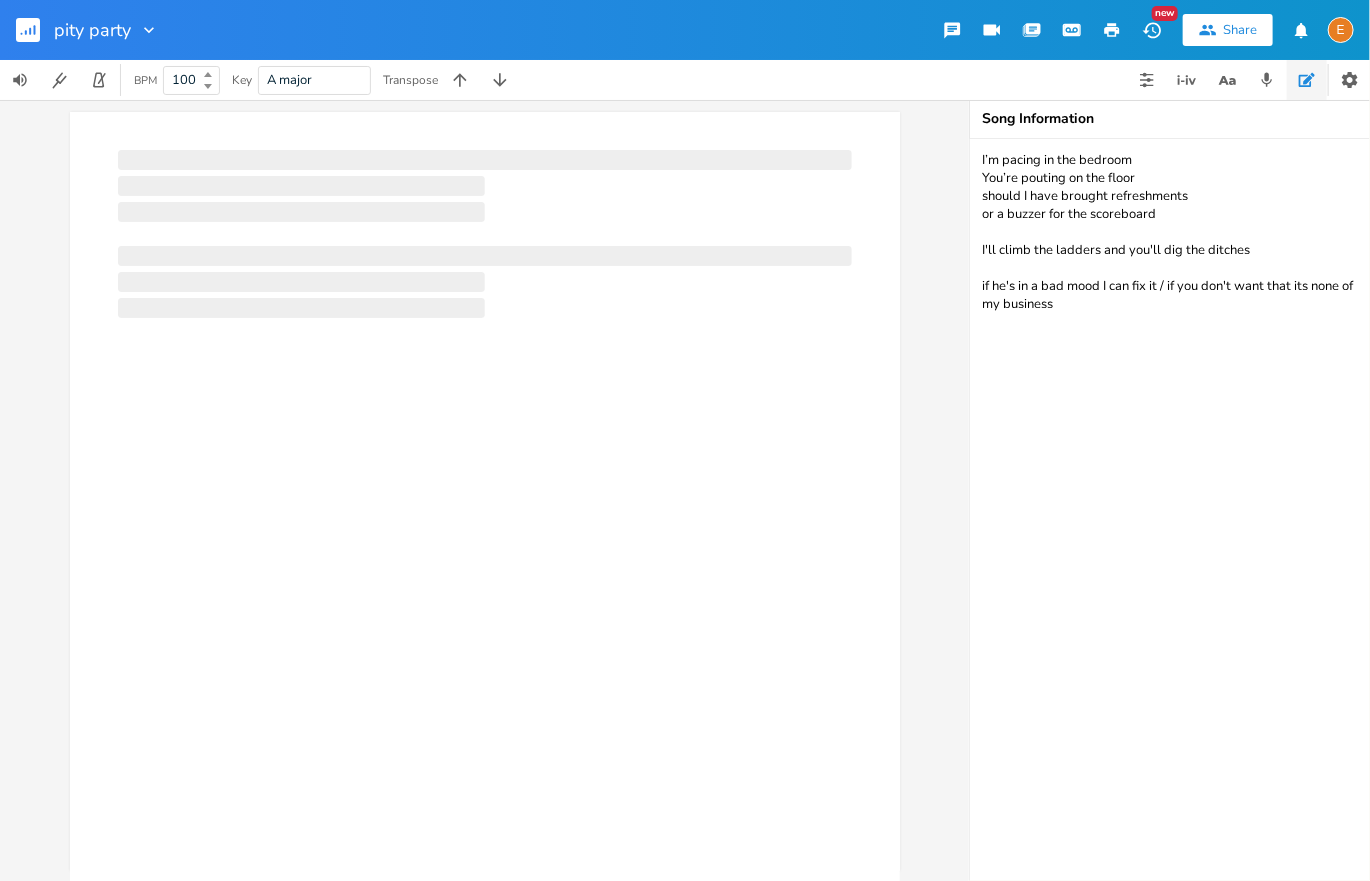 scroll, scrollTop: 8, scrollLeft: 0, axis: vertical 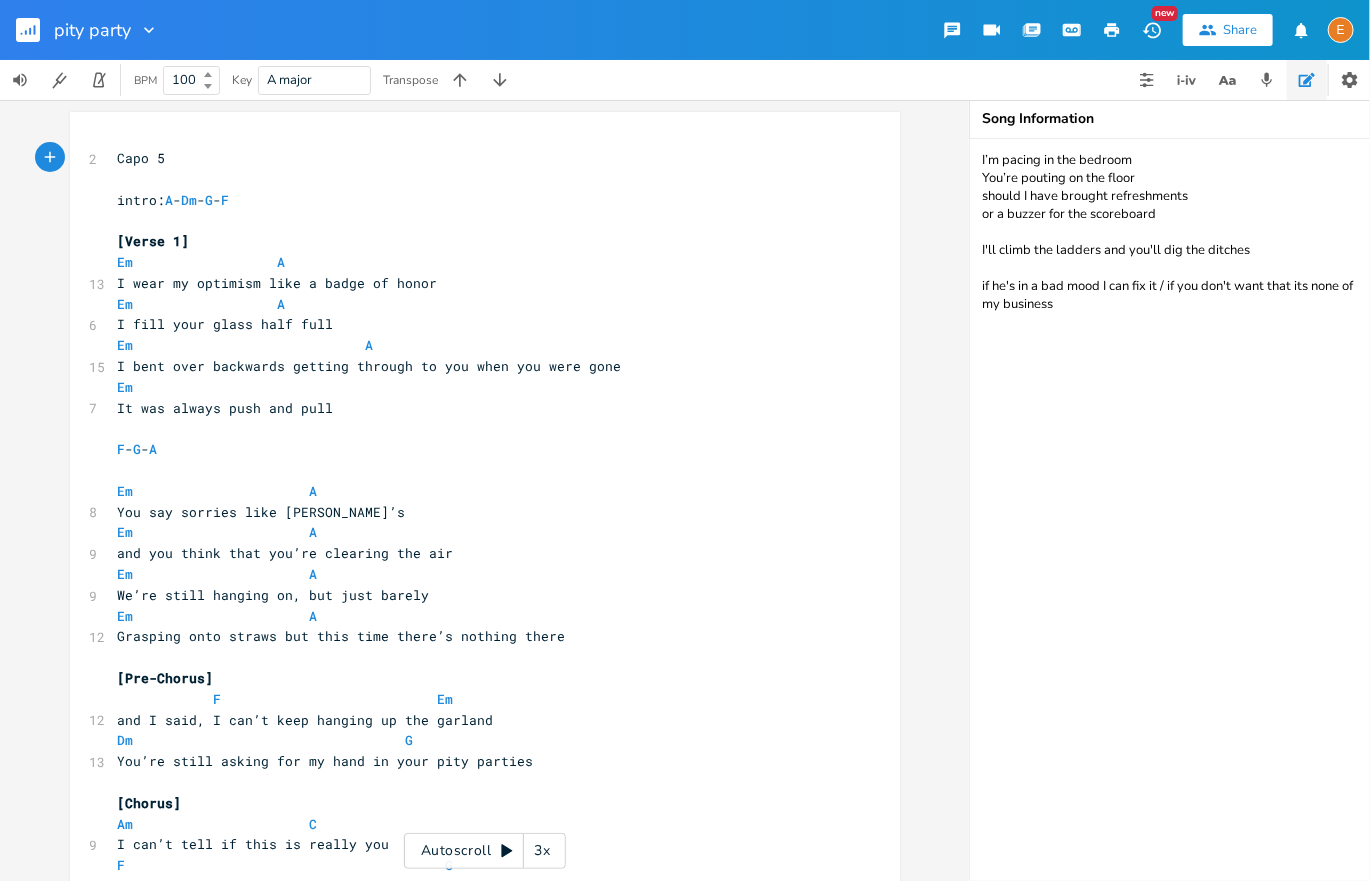 click on "3x" at bounding box center [542, 851] 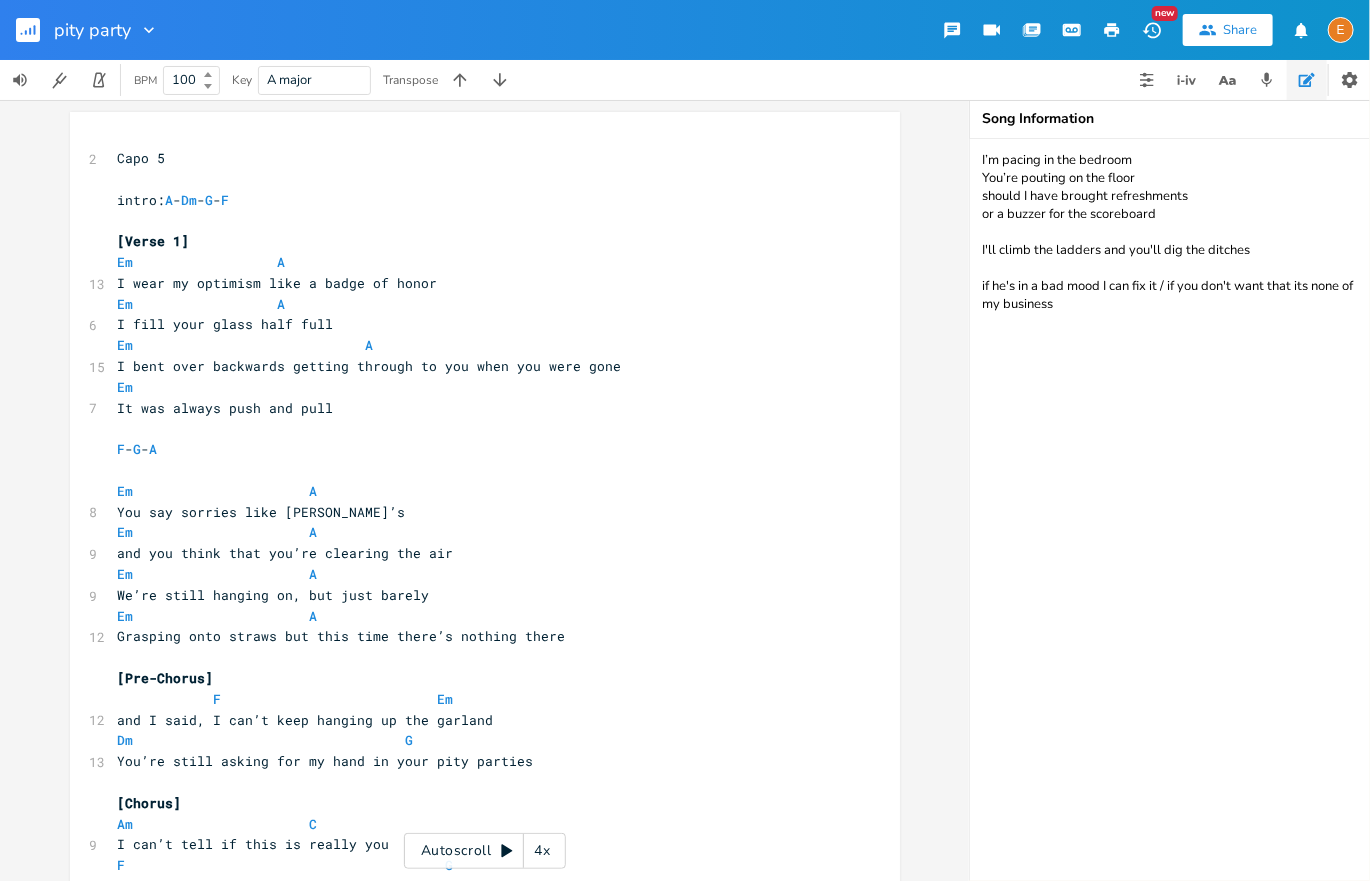 drag, startPoint x: 548, startPoint y: 846, endPoint x: 570, endPoint y: 861, distance: 26.627054 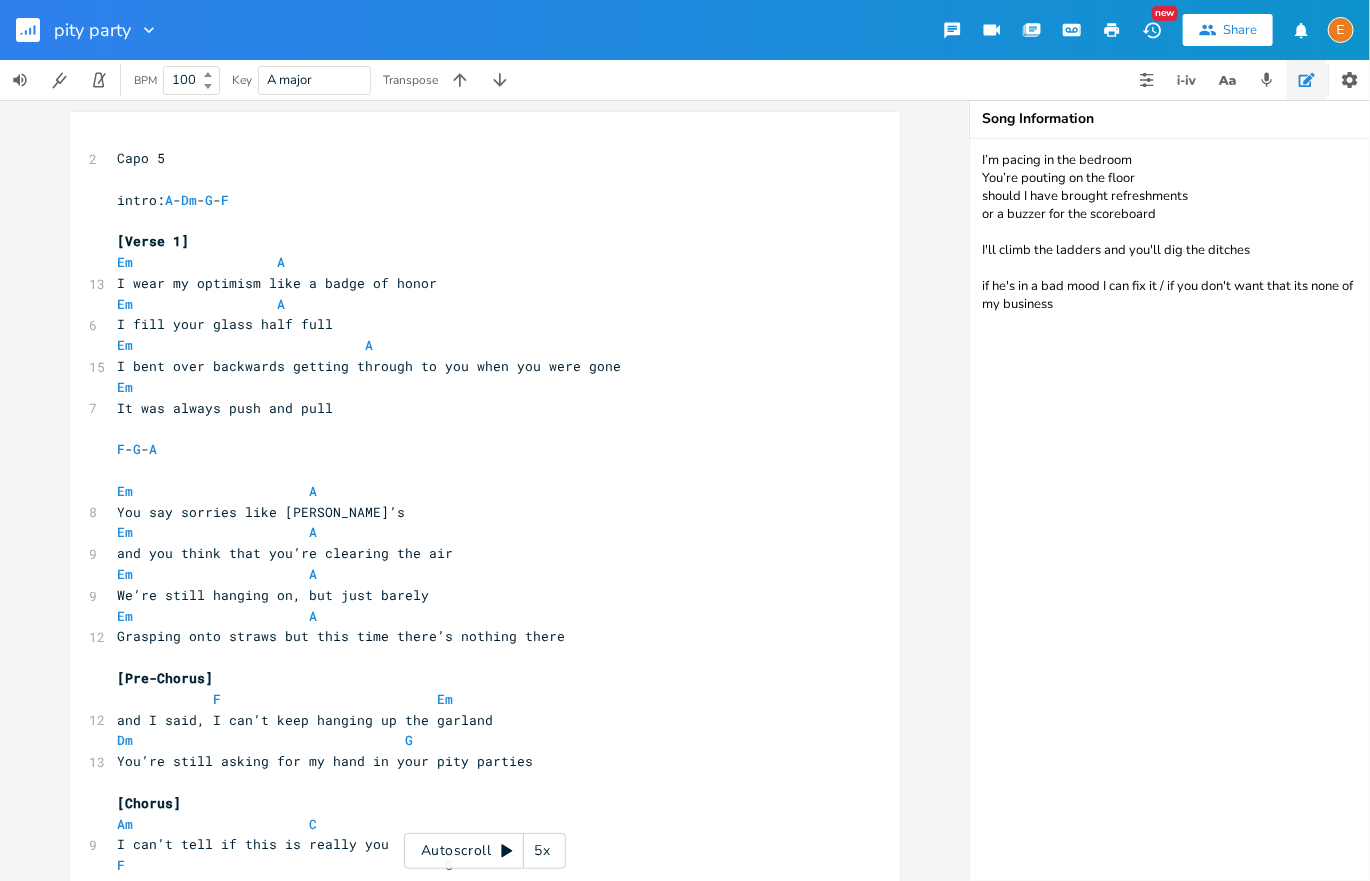 click on "5x" at bounding box center (542, 851) 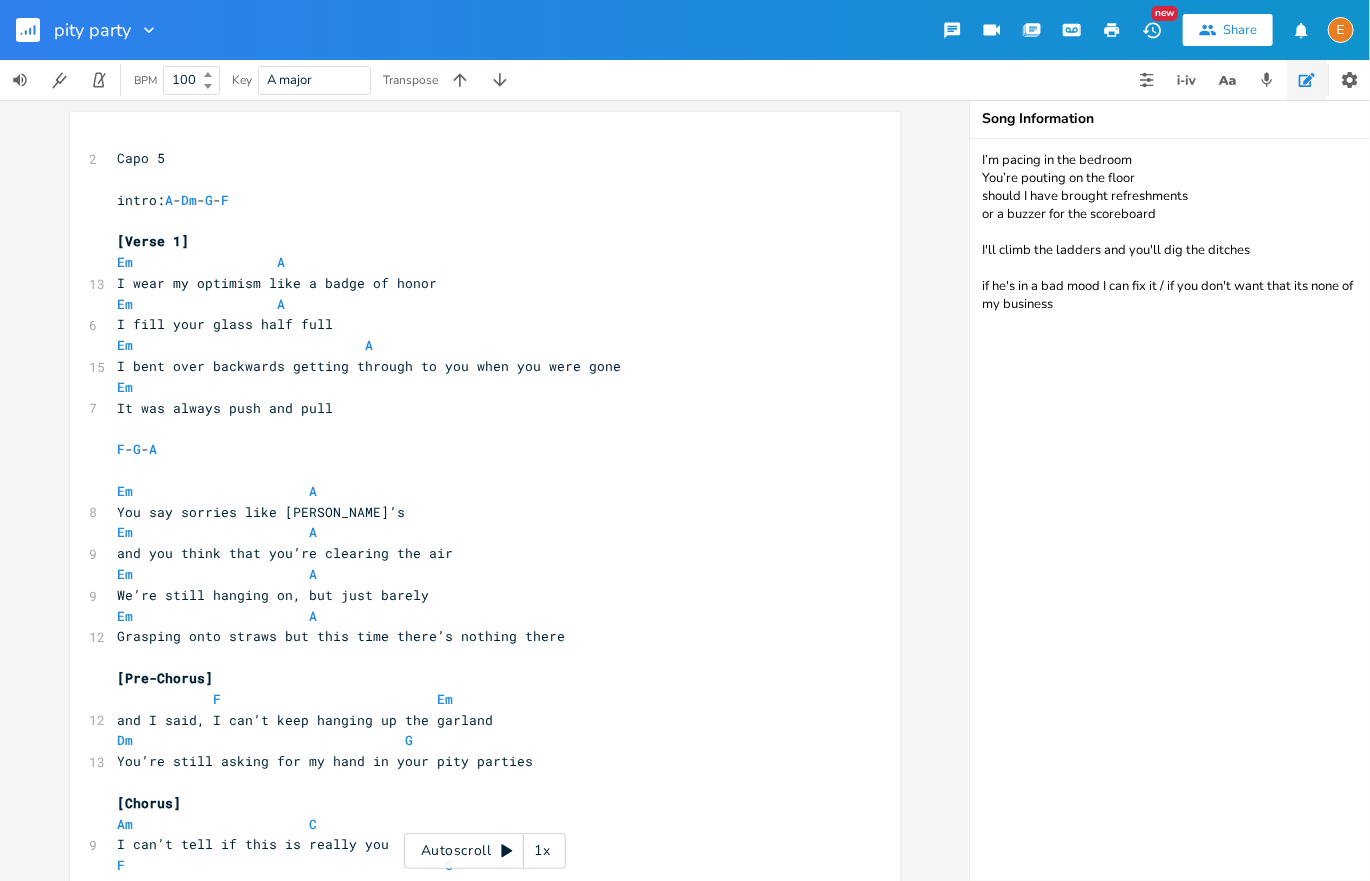 click on "1x" at bounding box center [542, 851] 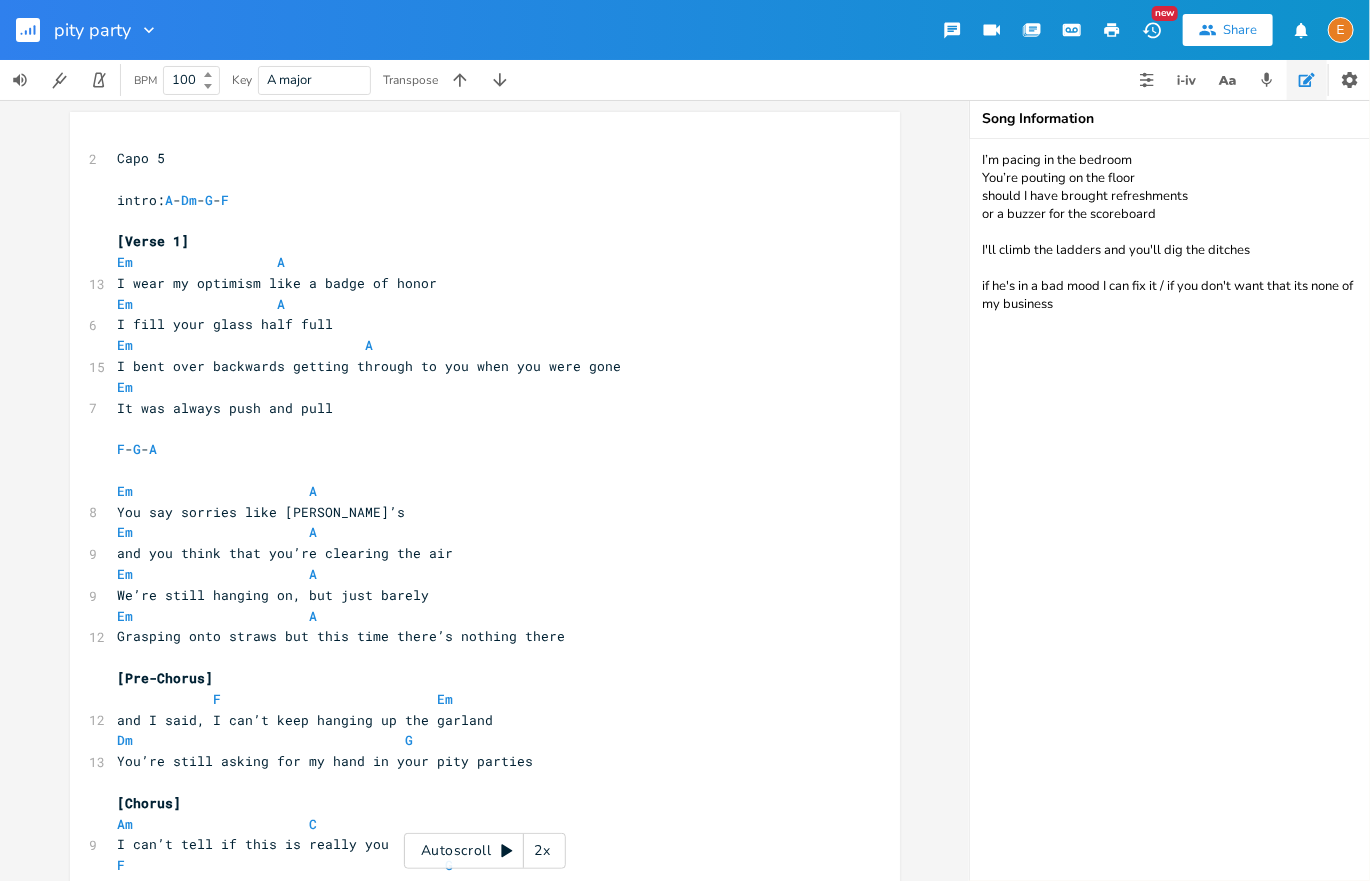 click on "Autoscroll 2x" at bounding box center [485, 851] 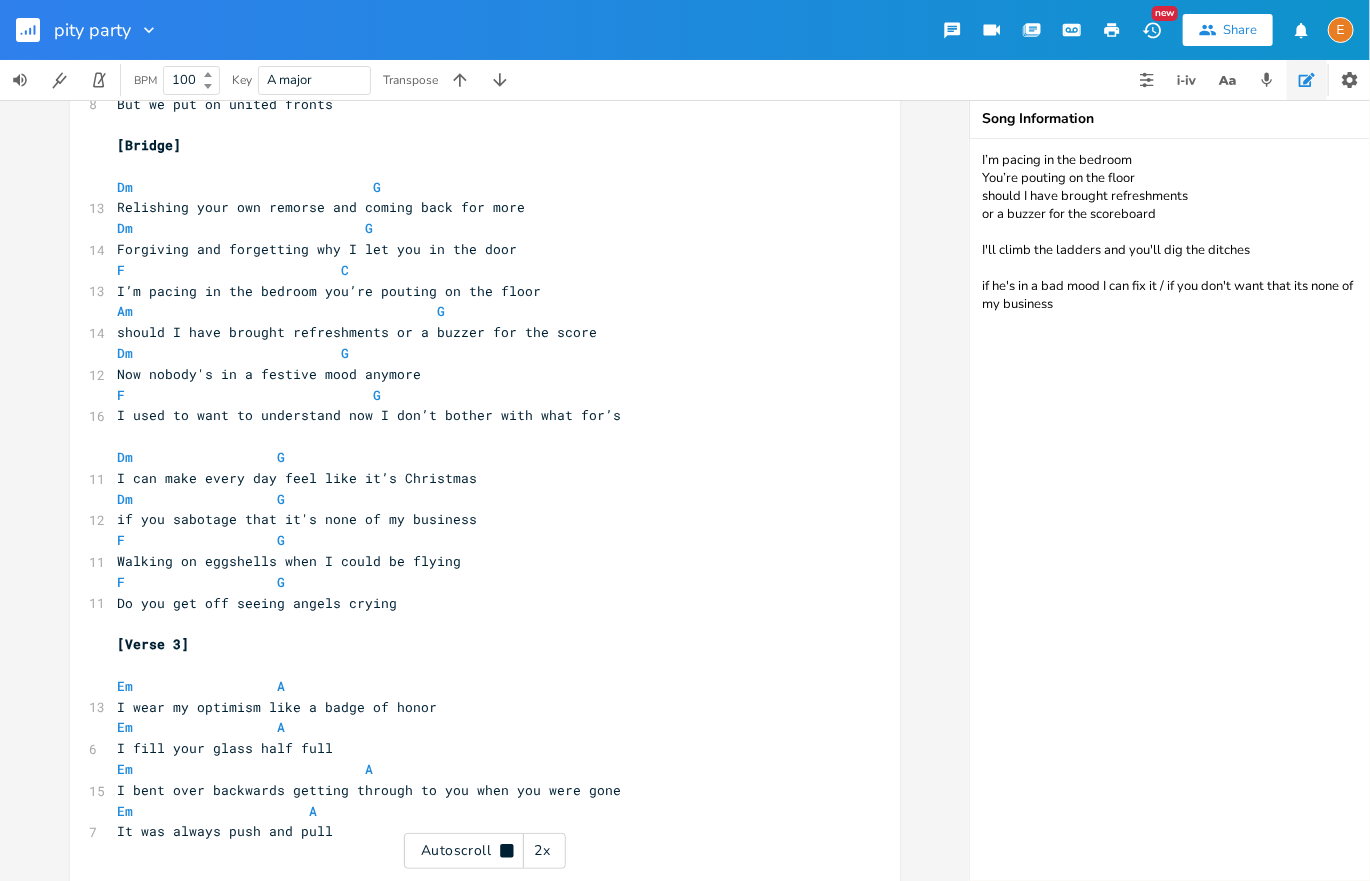 scroll, scrollTop: 2094, scrollLeft: 0, axis: vertical 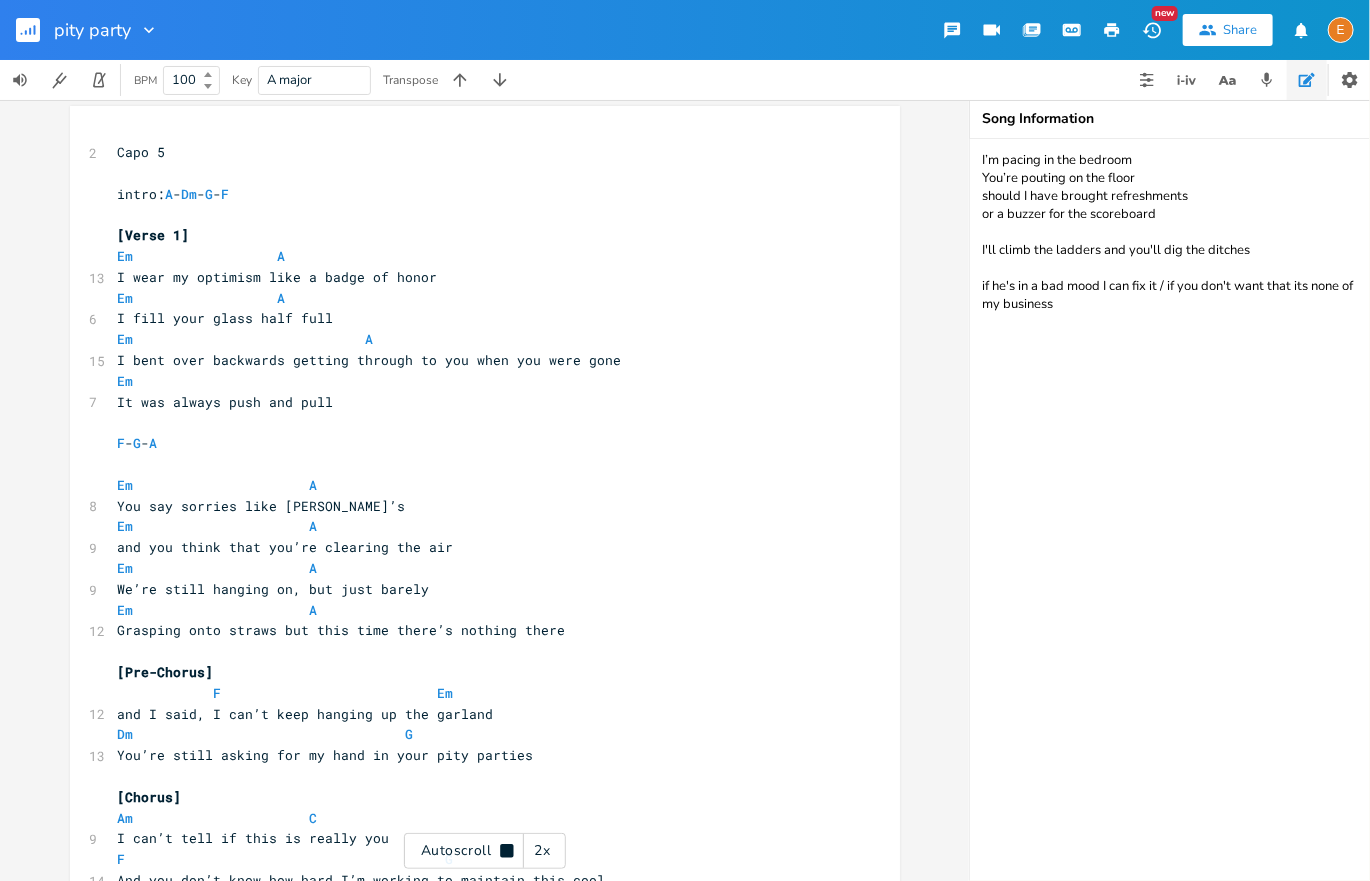 click 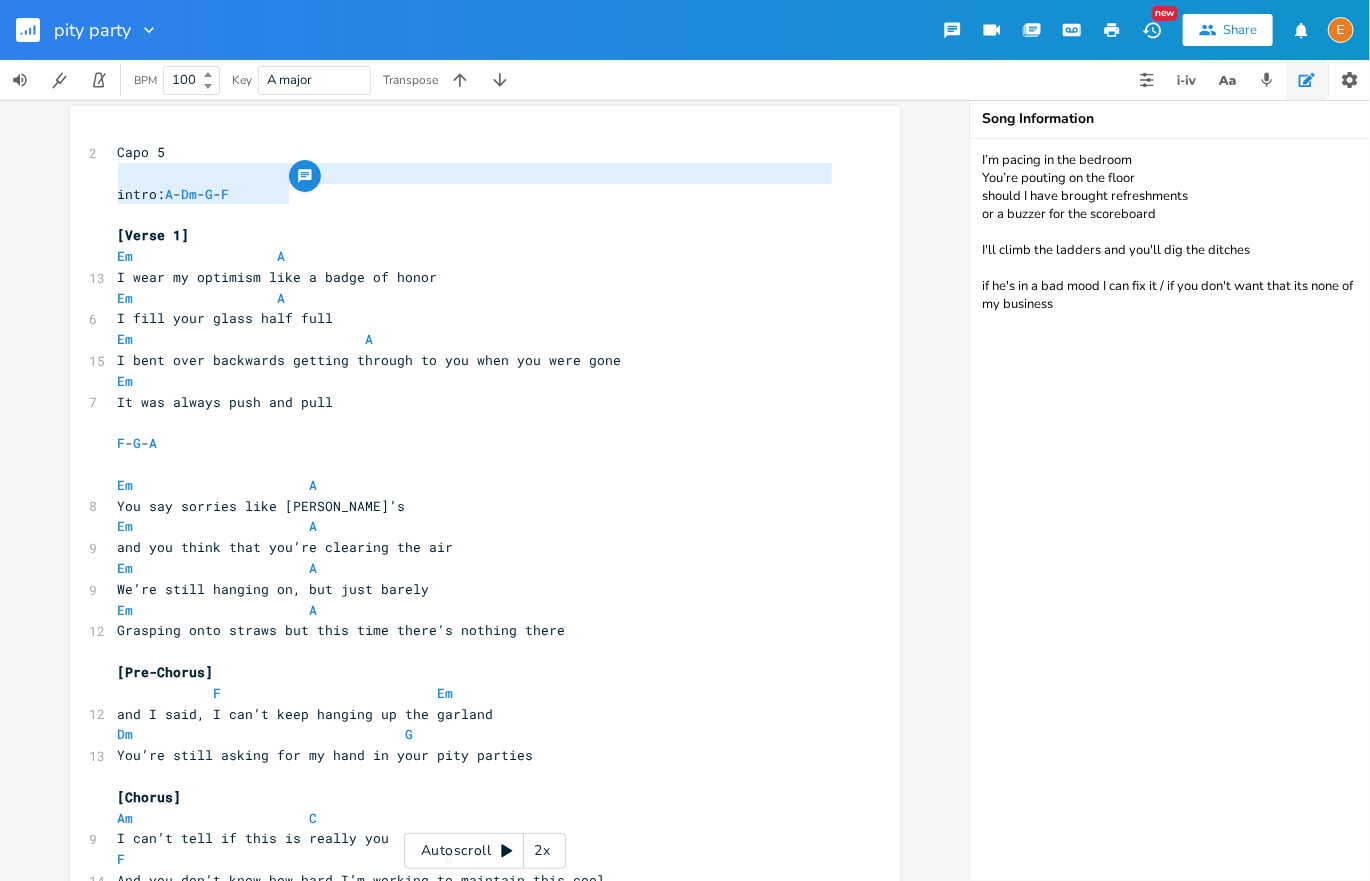 type on "intro: A - Dm - G - F" 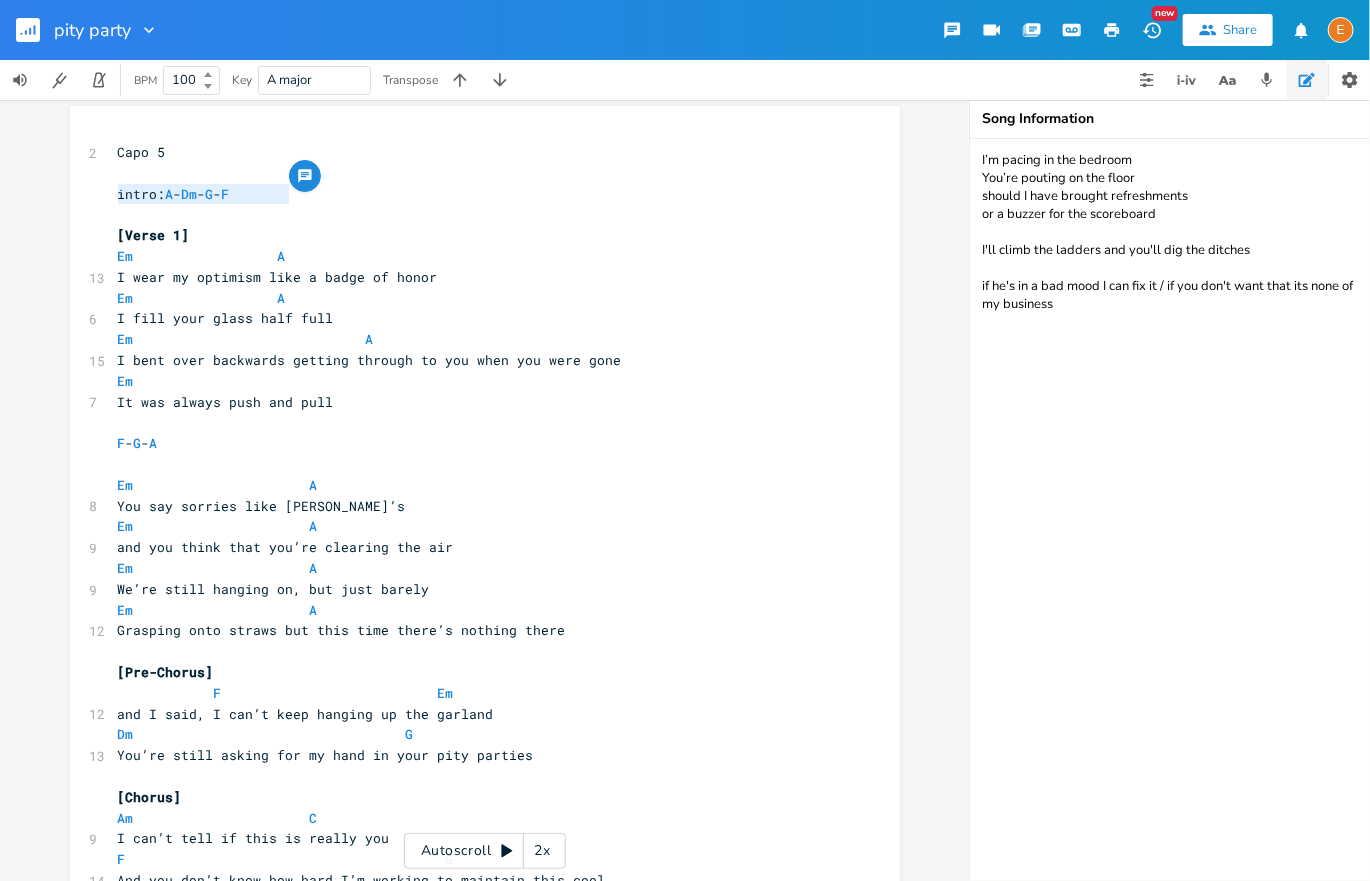 drag, startPoint x: 302, startPoint y: 195, endPoint x: 12, endPoint y: 197, distance: 290.0069 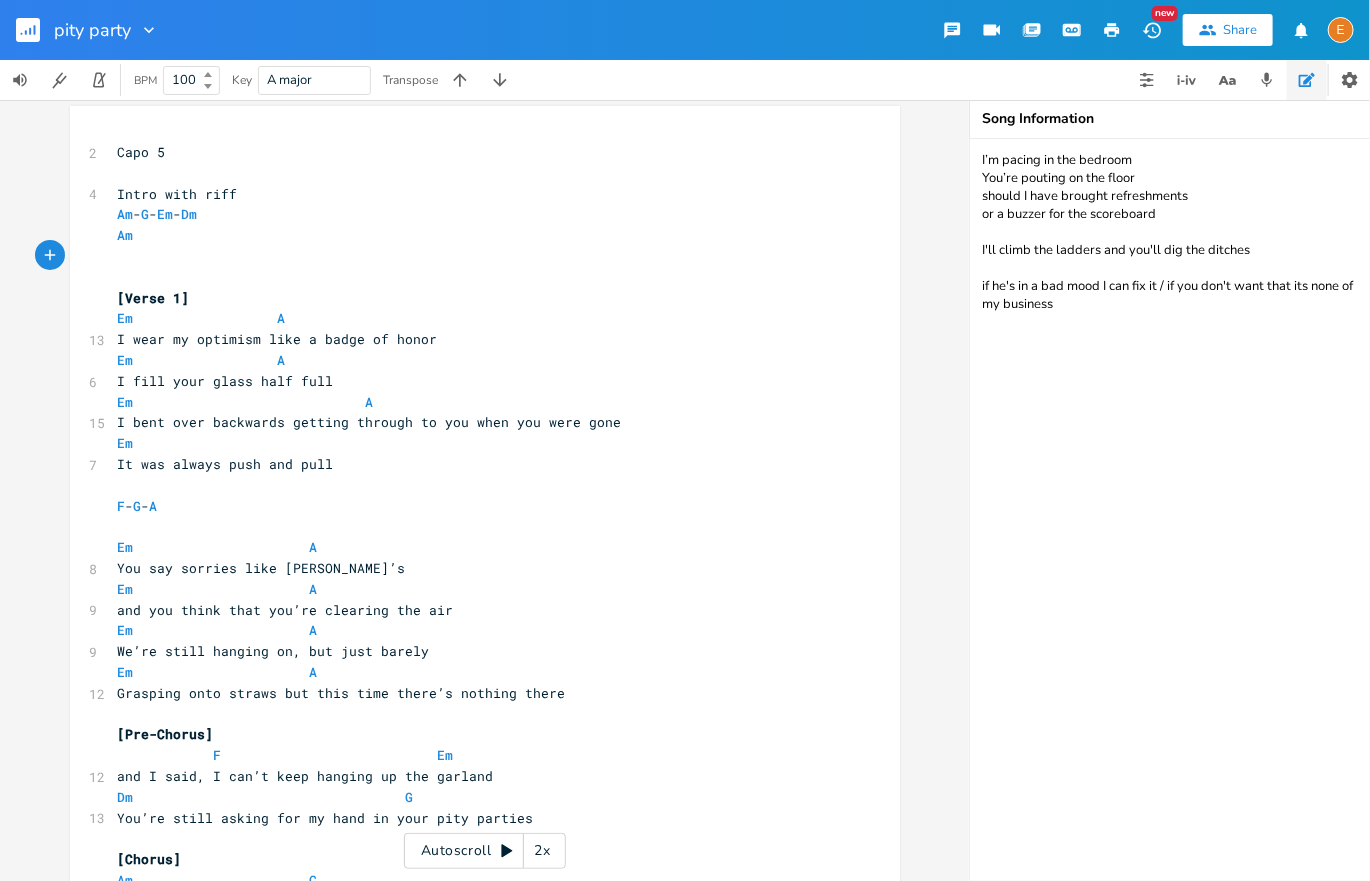 scroll, scrollTop: 6, scrollLeft: 0, axis: vertical 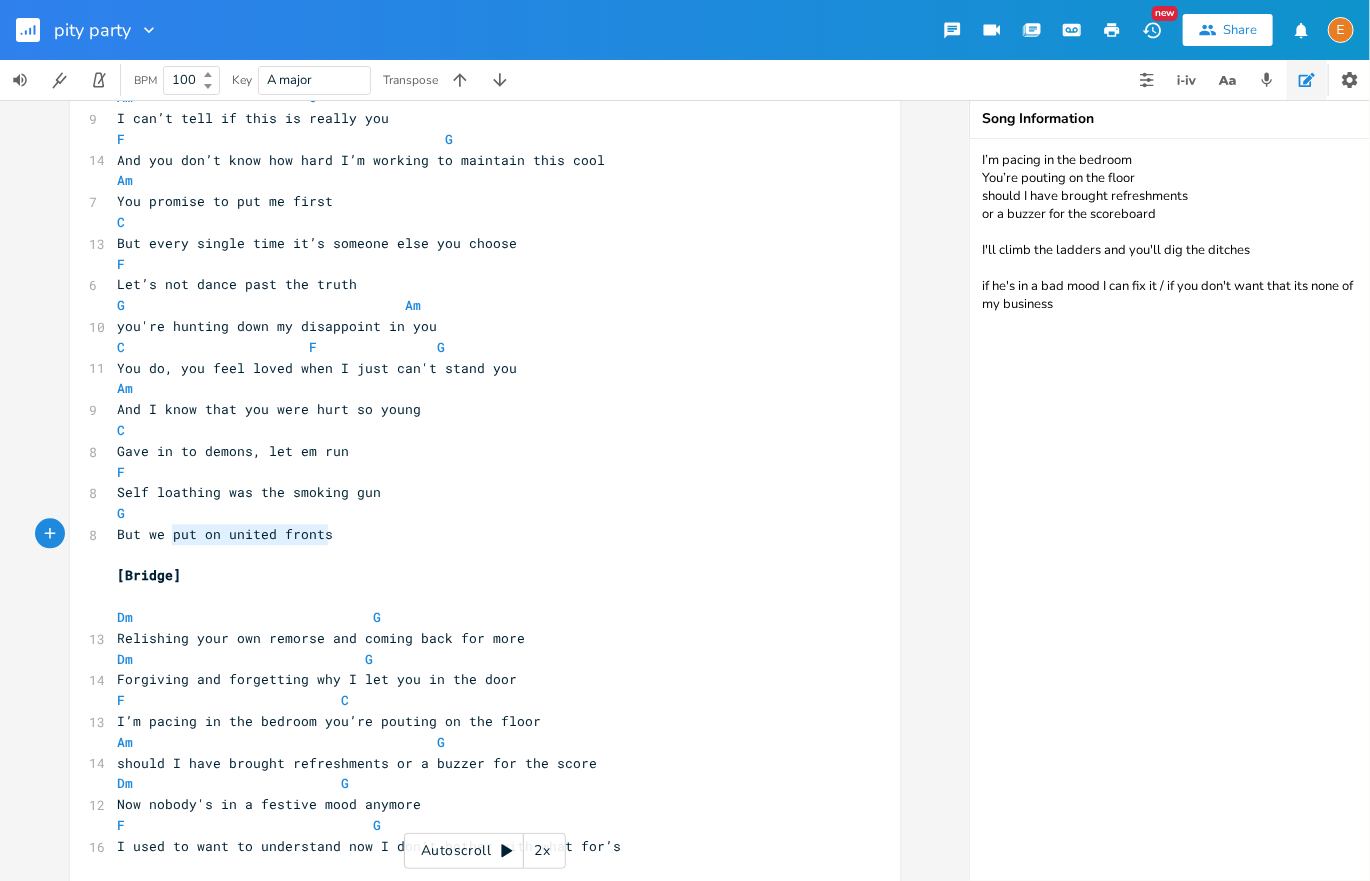 type on "But we put on united fronts" 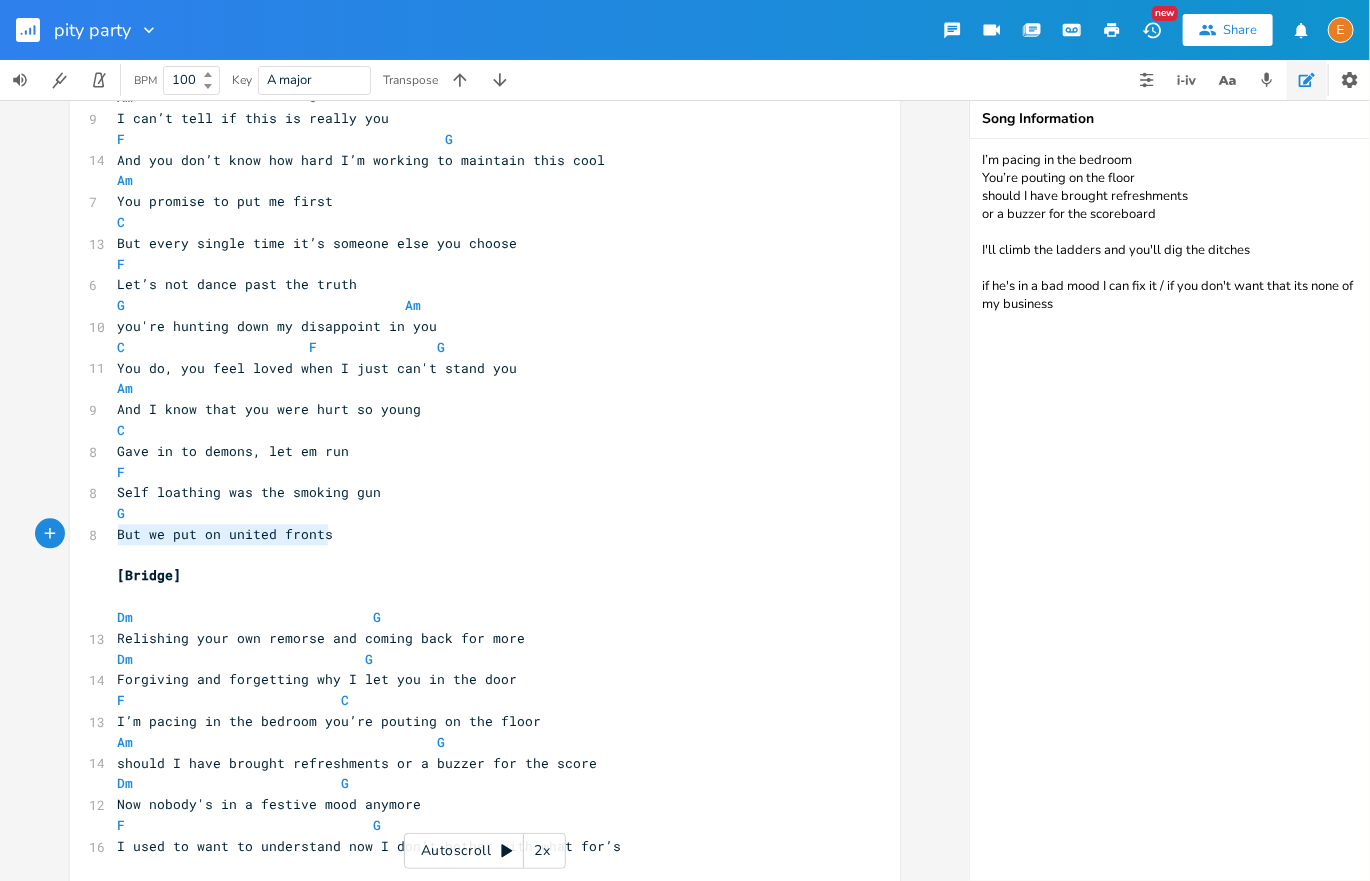 drag, startPoint x: 360, startPoint y: 544, endPoint x: 73, endPoint y: 530, distance: 287.34125 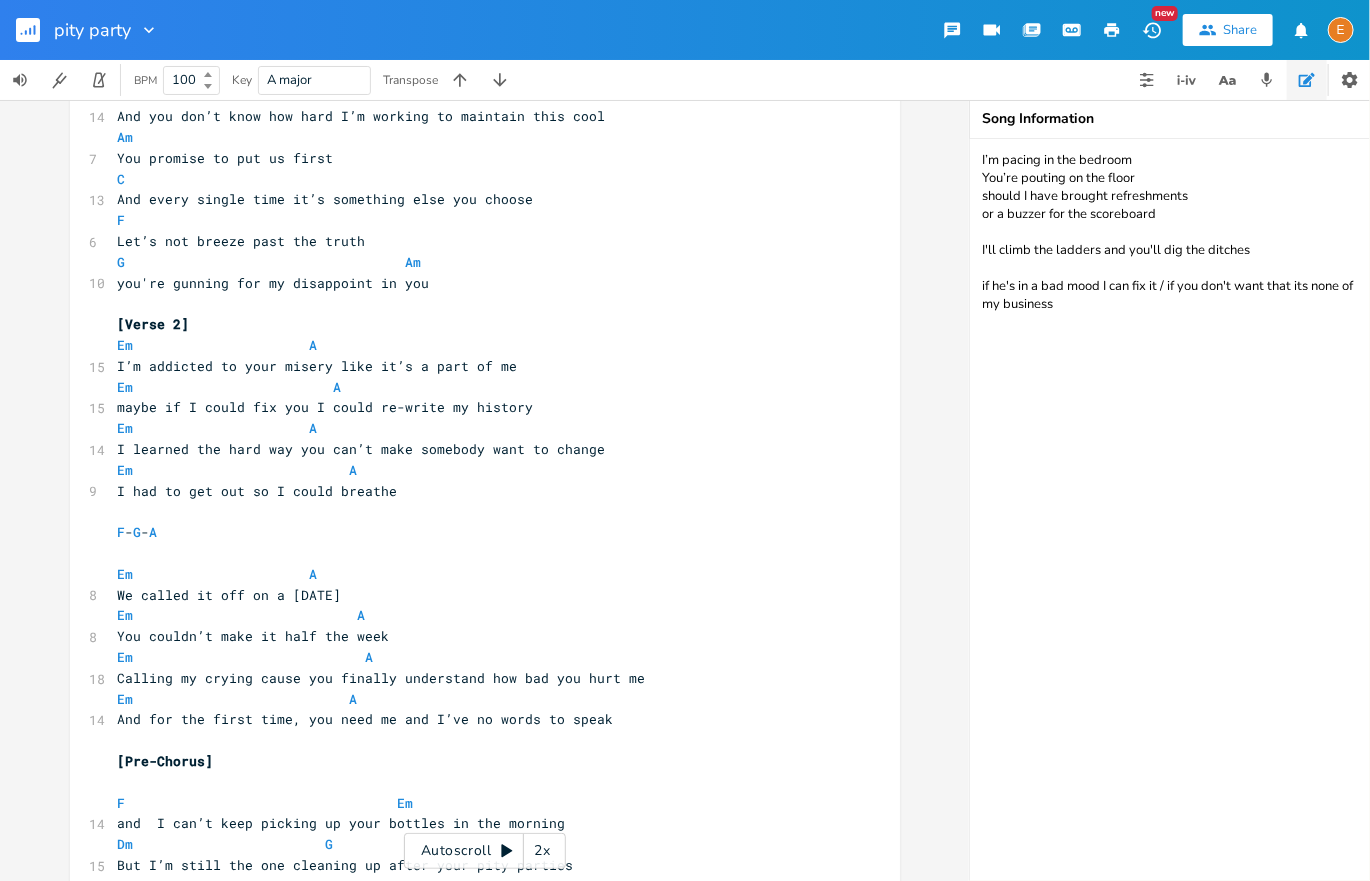 scroll, scrollTop: 0, scrollLeft: 0, axis: both 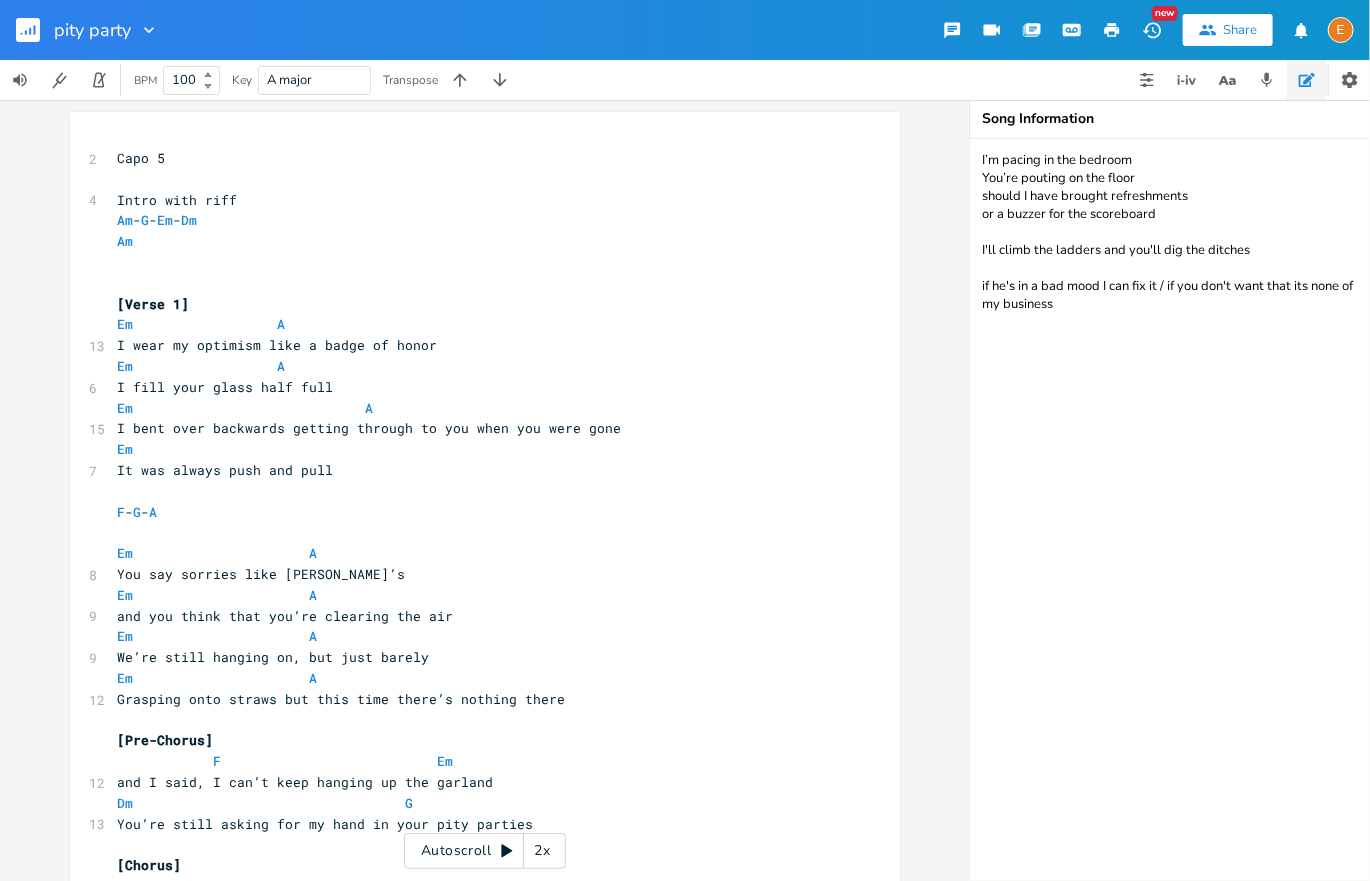 type 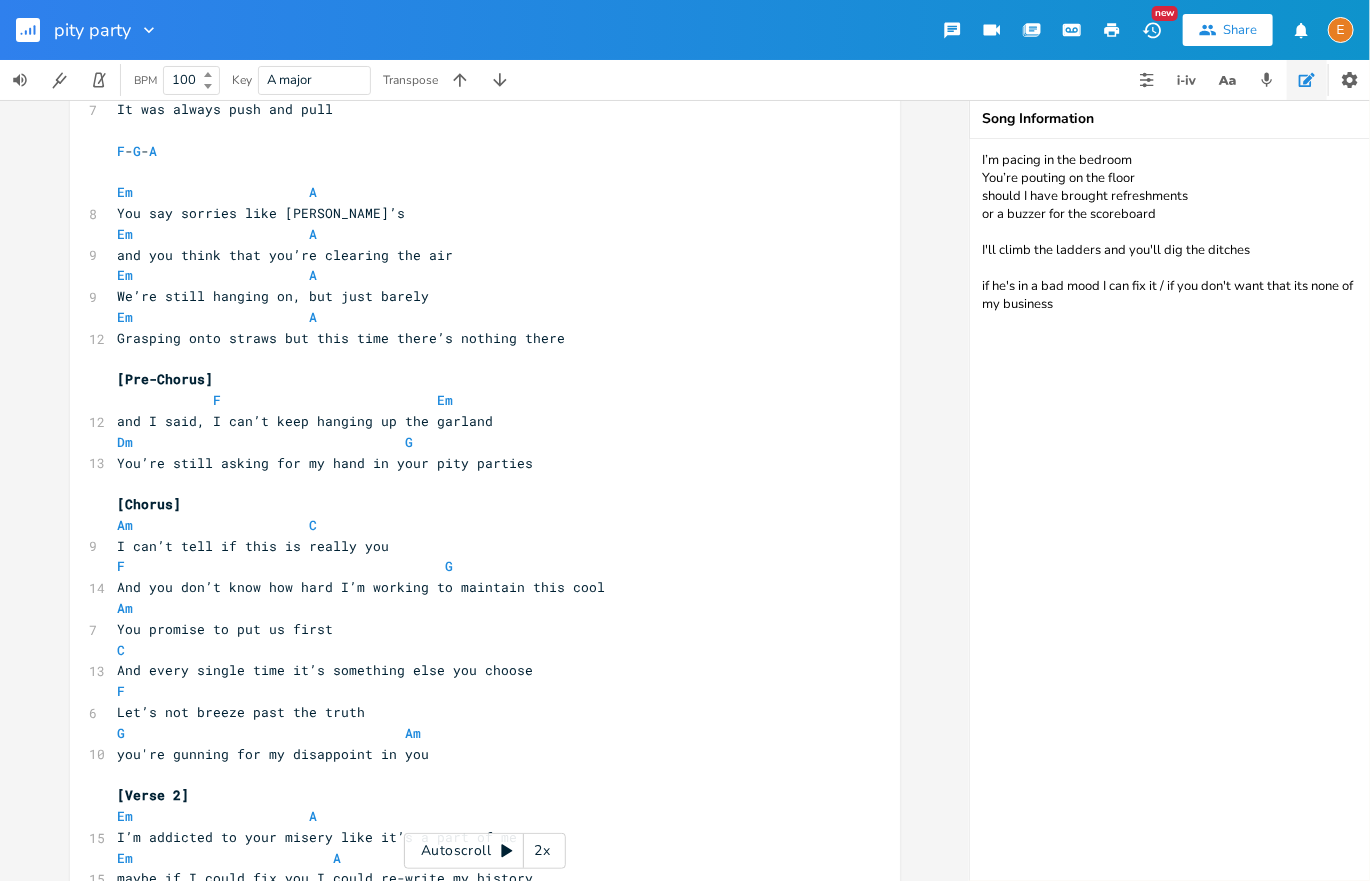 scroll, scrollTop: 0, scrollLeft: 0, axis: both 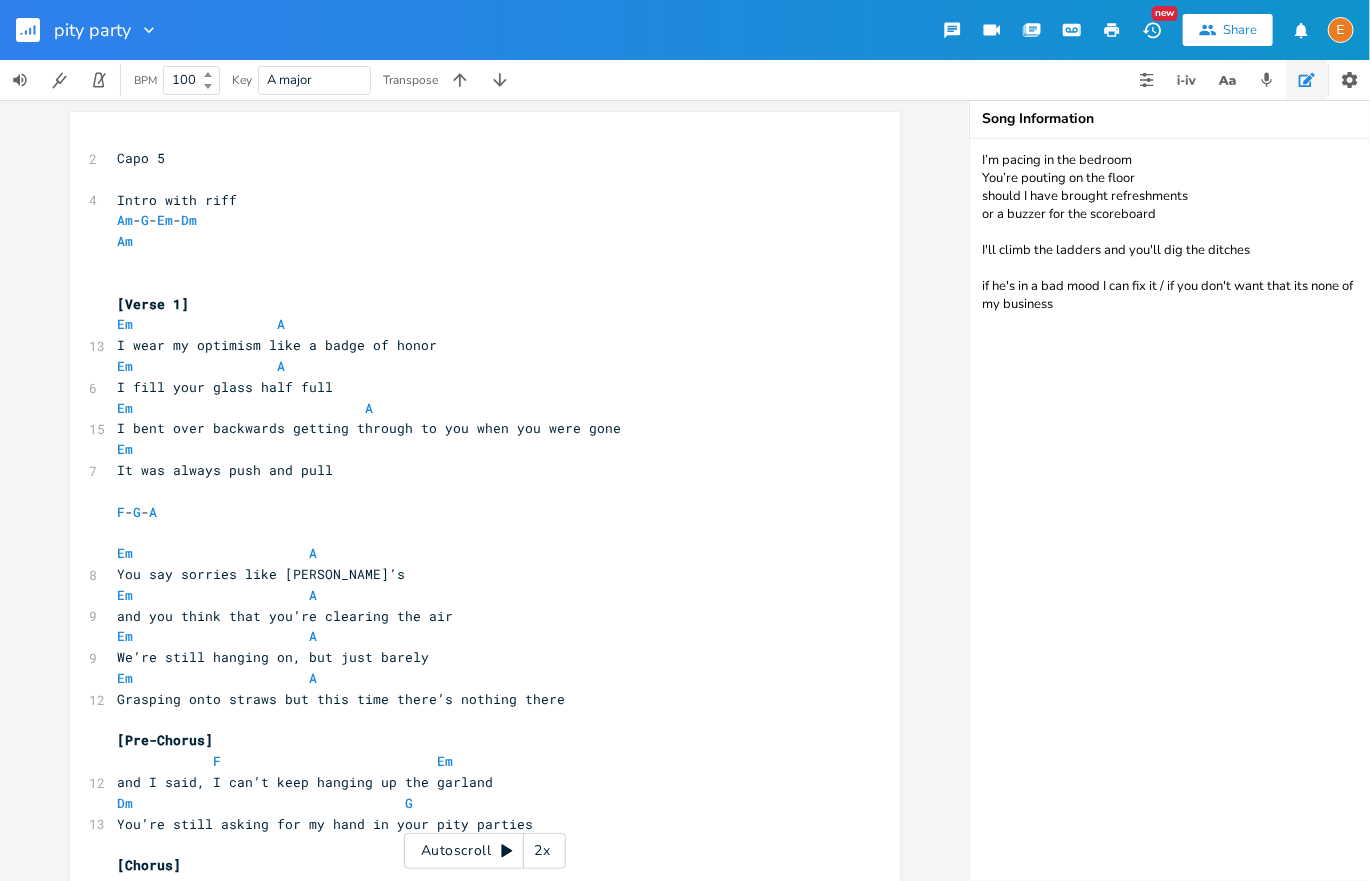 click 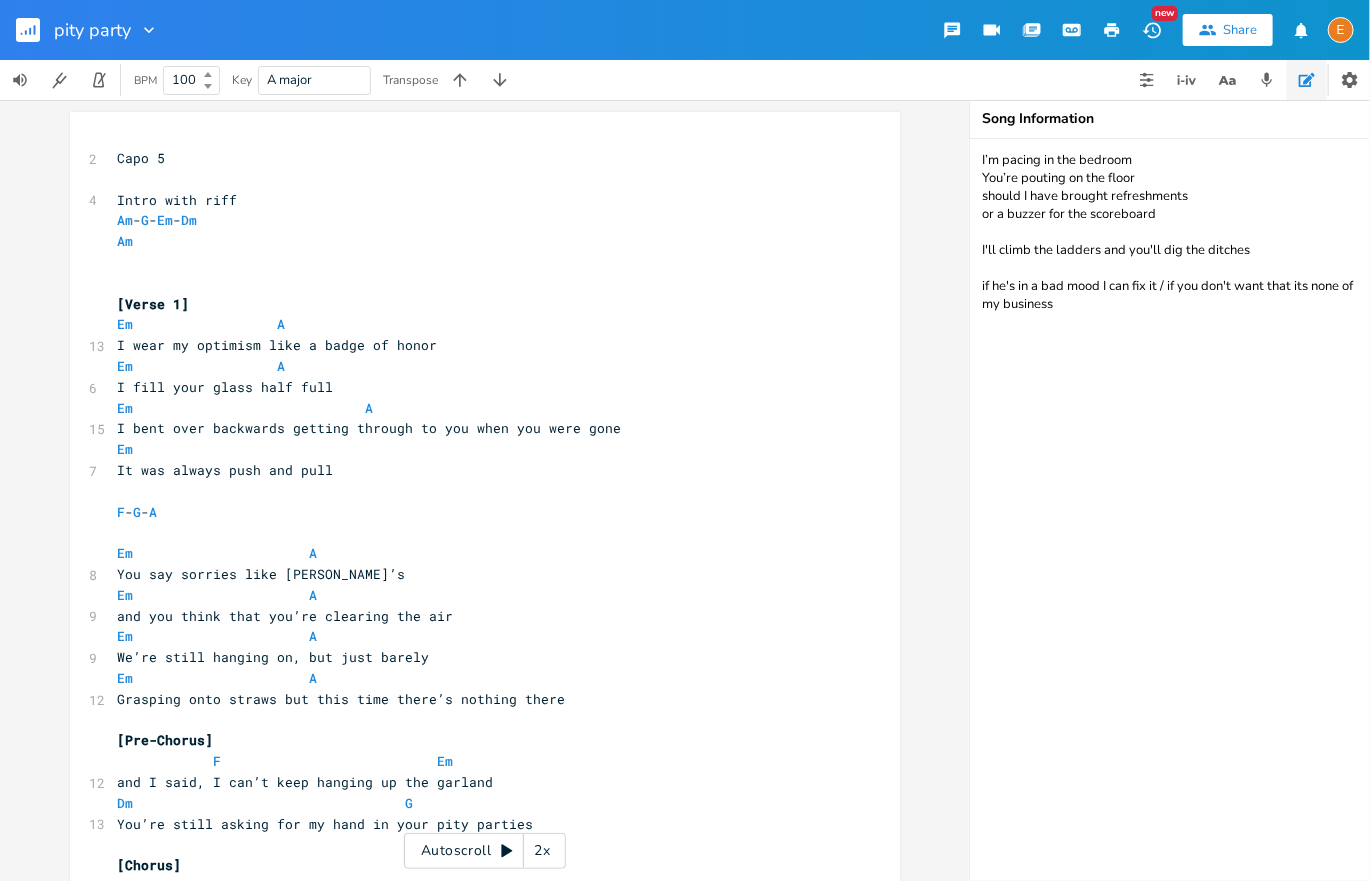 scroll, scrollTop: 0, scrollLeft: 0, axis: both 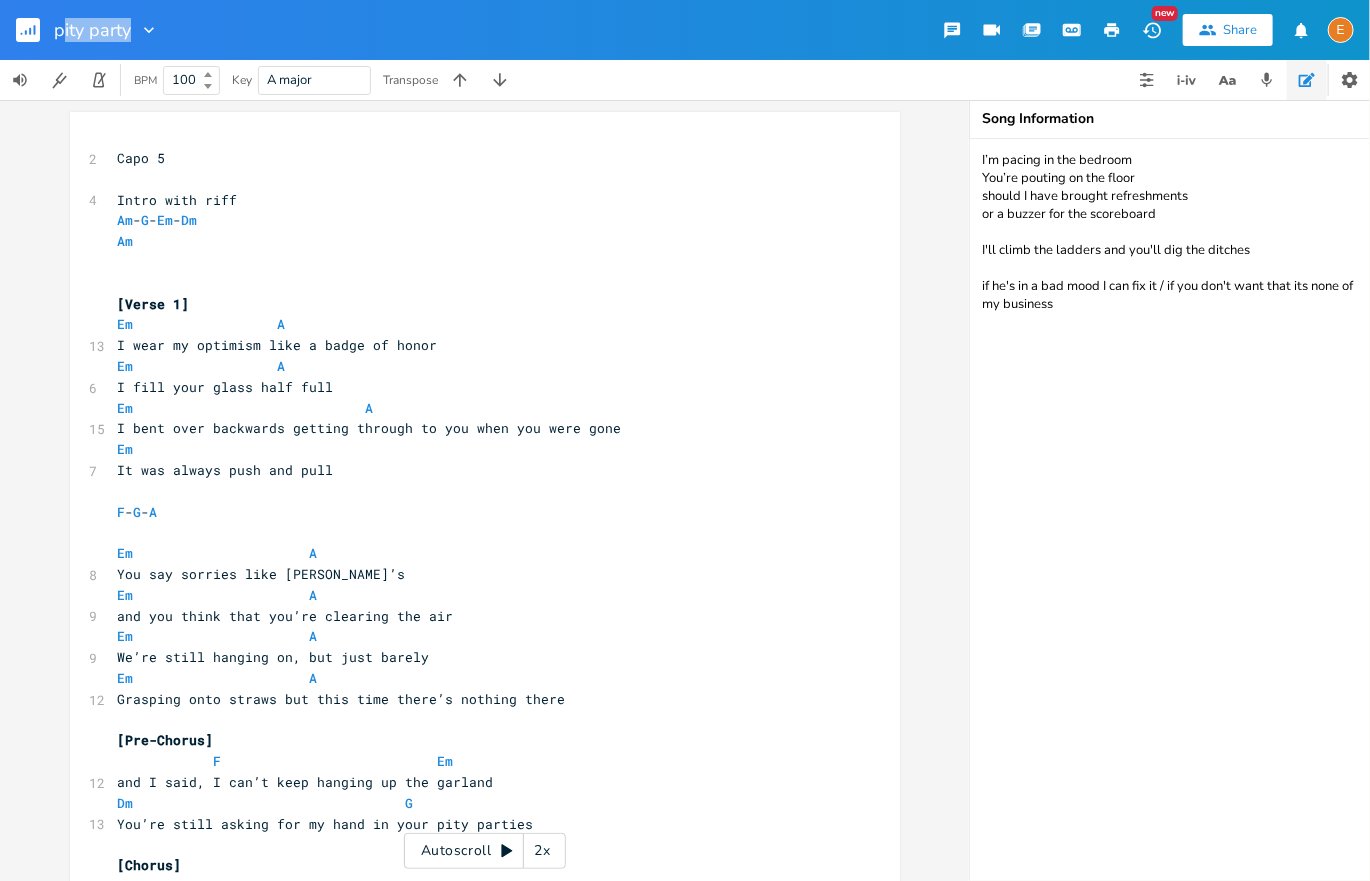 drag, startPoint x: 130, startPoint y: 30, endPoint x: 28, endPoint y: 31, distance: 102.0049 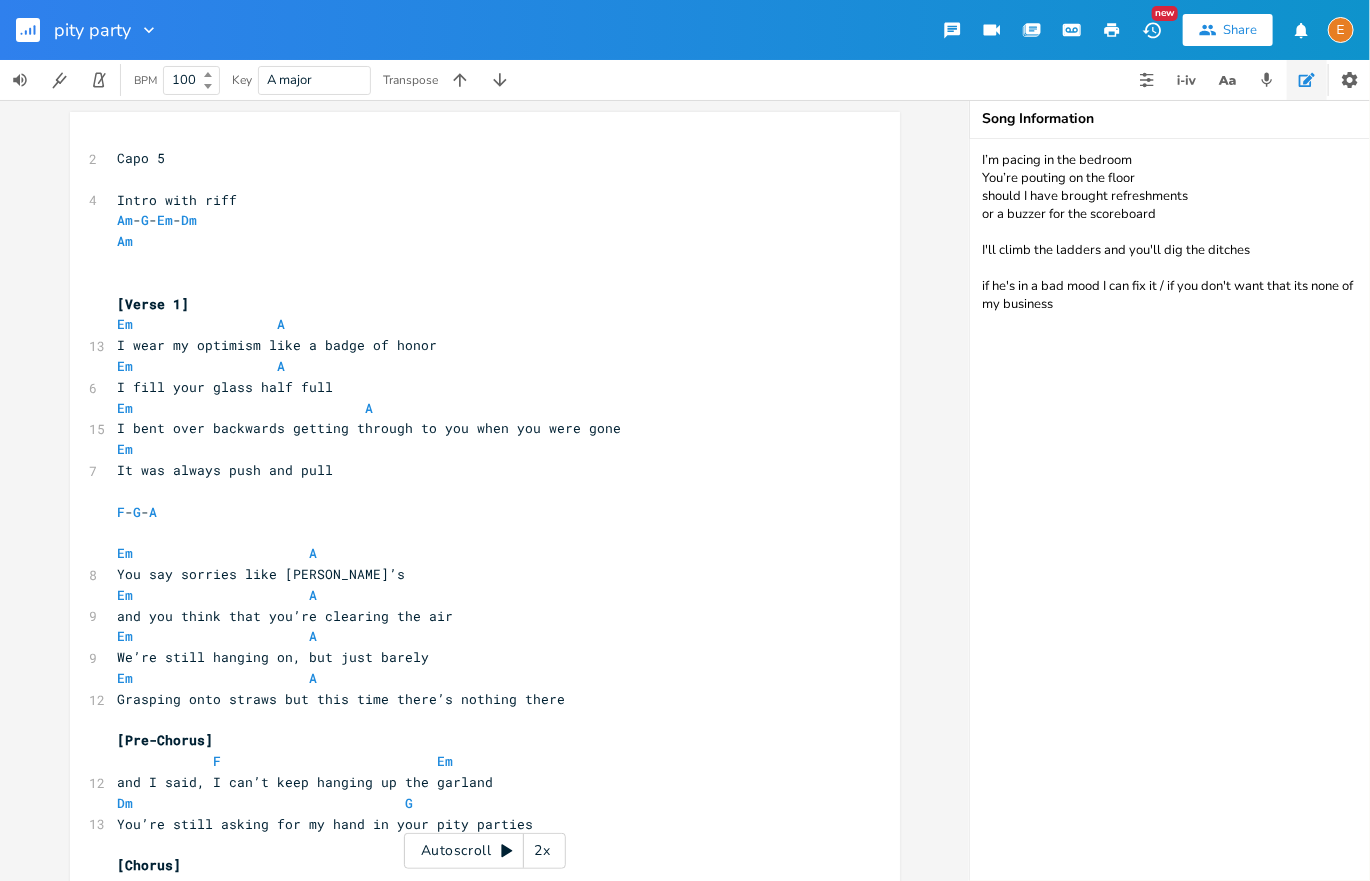 click on "pity party" at bounding box center (106, 30) 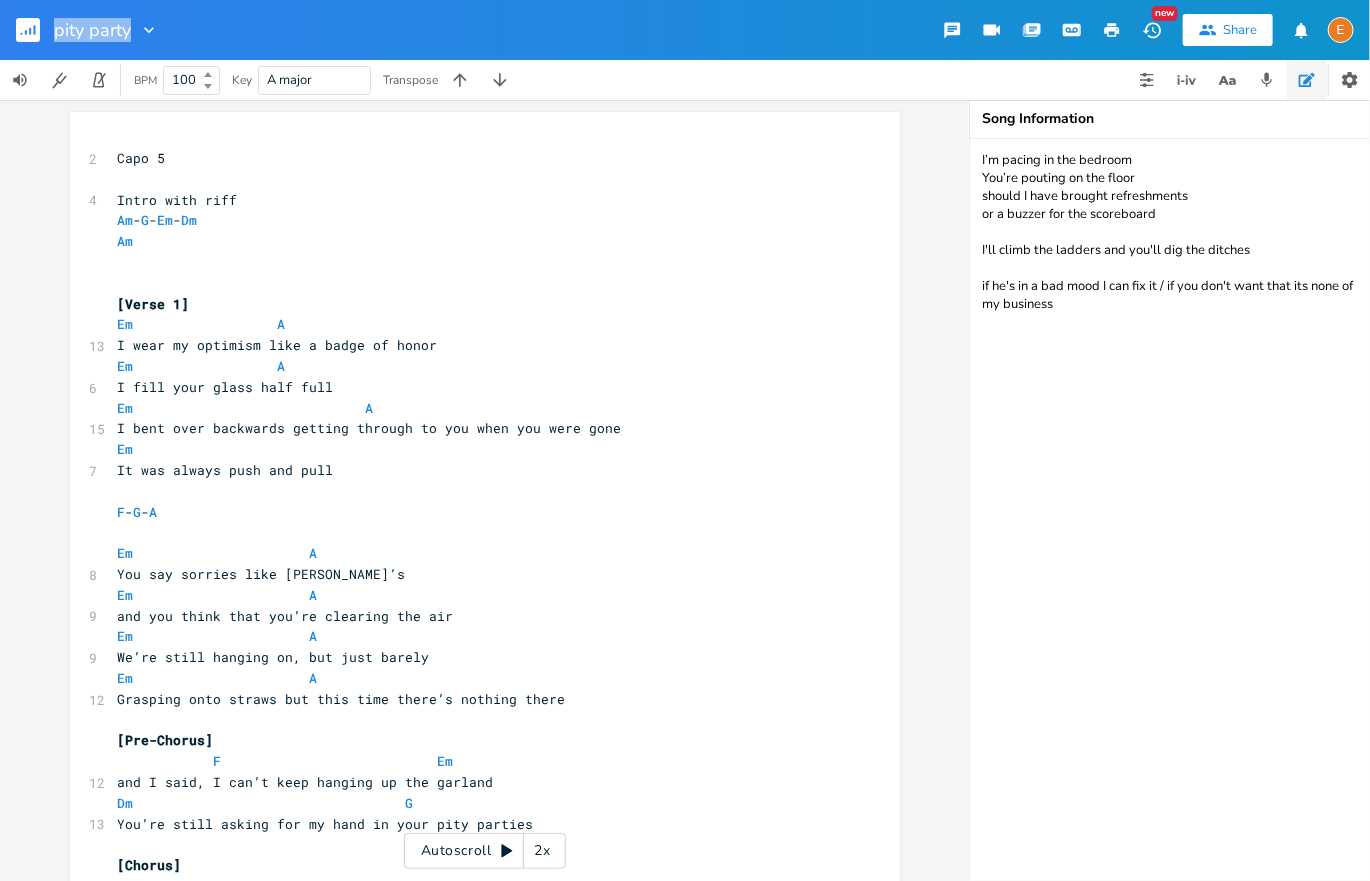 drag, startPoint x: 130, startPoint y: 29, endPoint x: 23, endPoint y: 30, distance: 107.00467 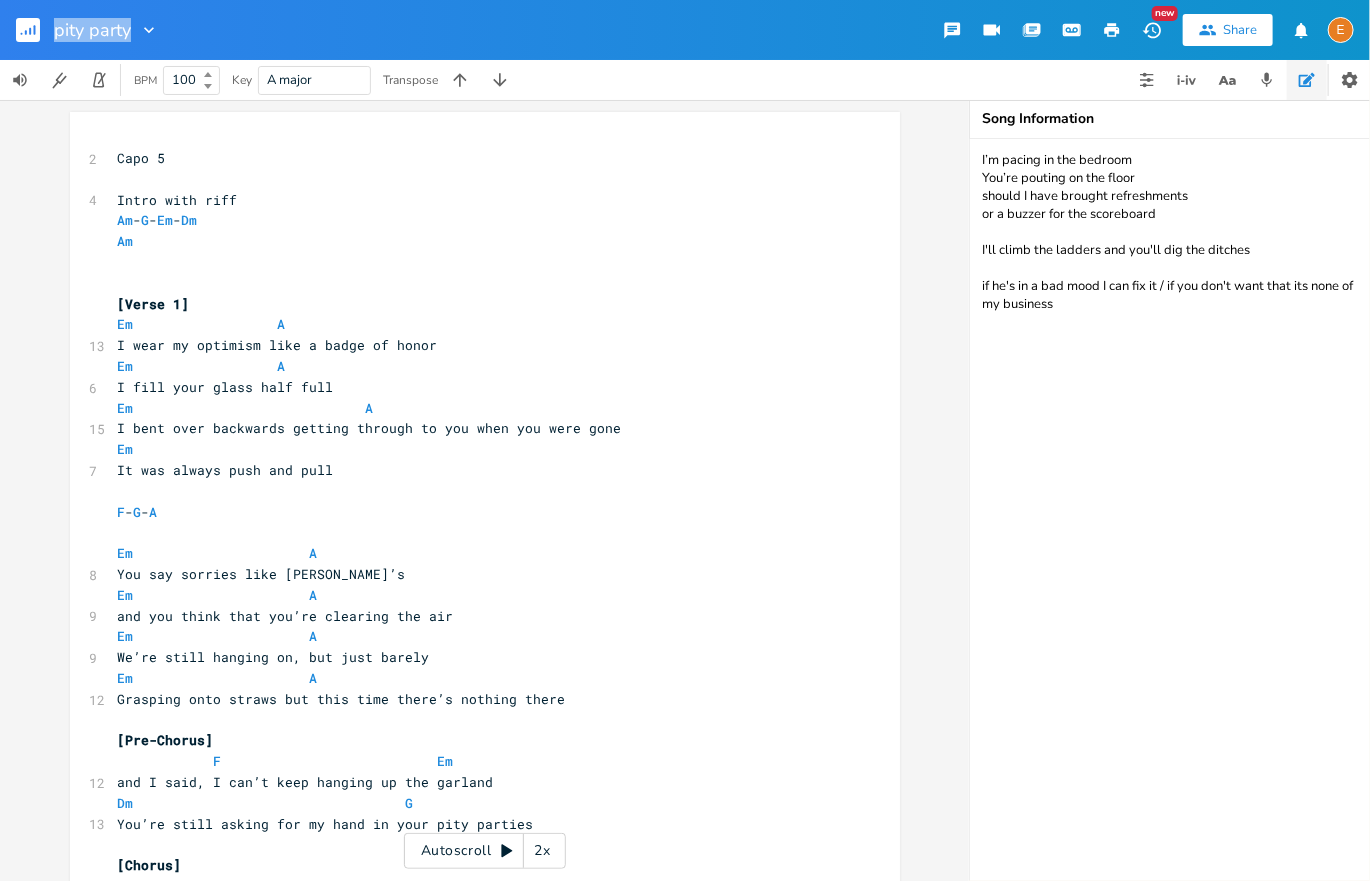 click at bounding box center [145, 30] 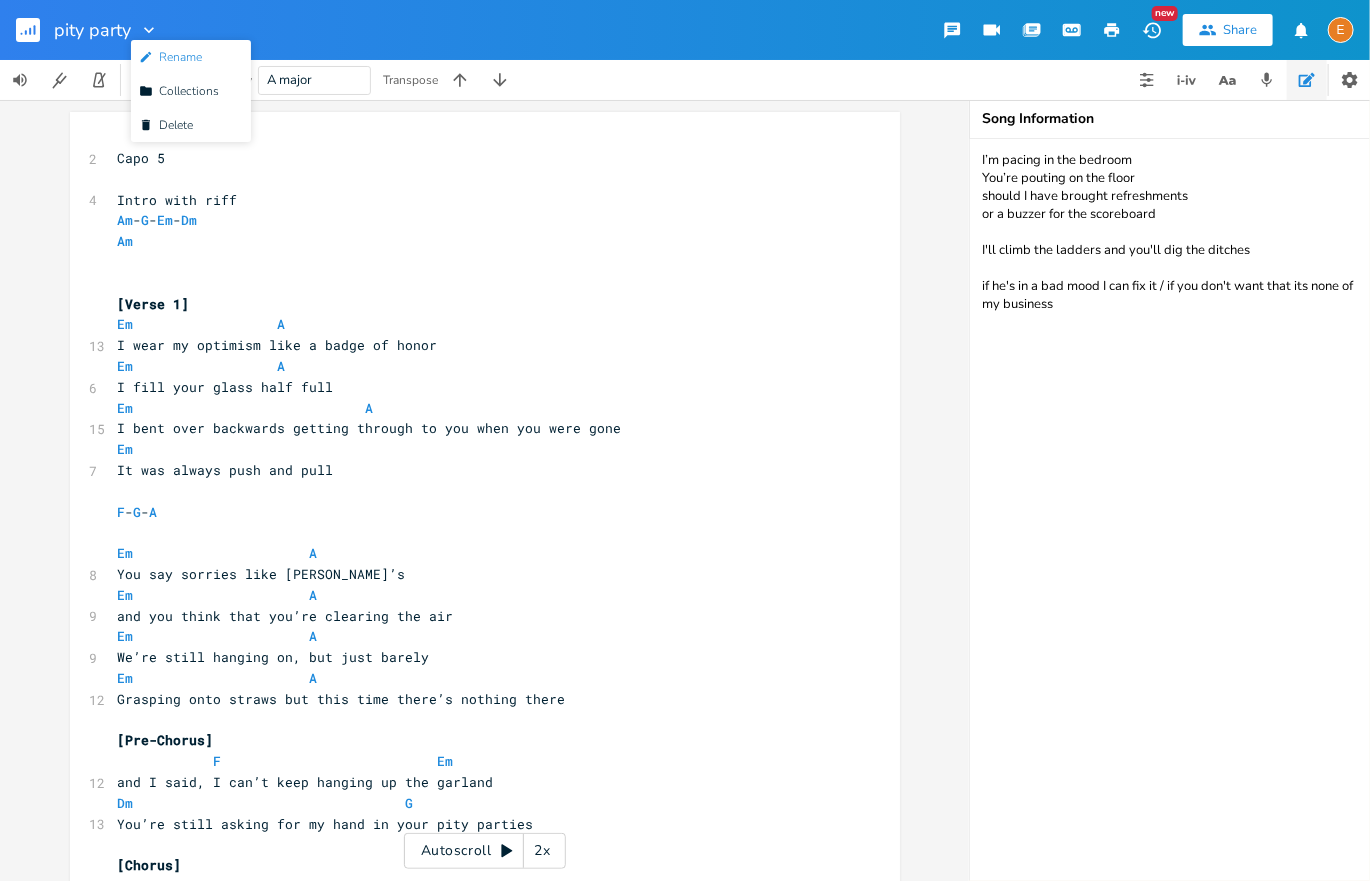 click on "Edit Rename" at bounding box center (191, 57) 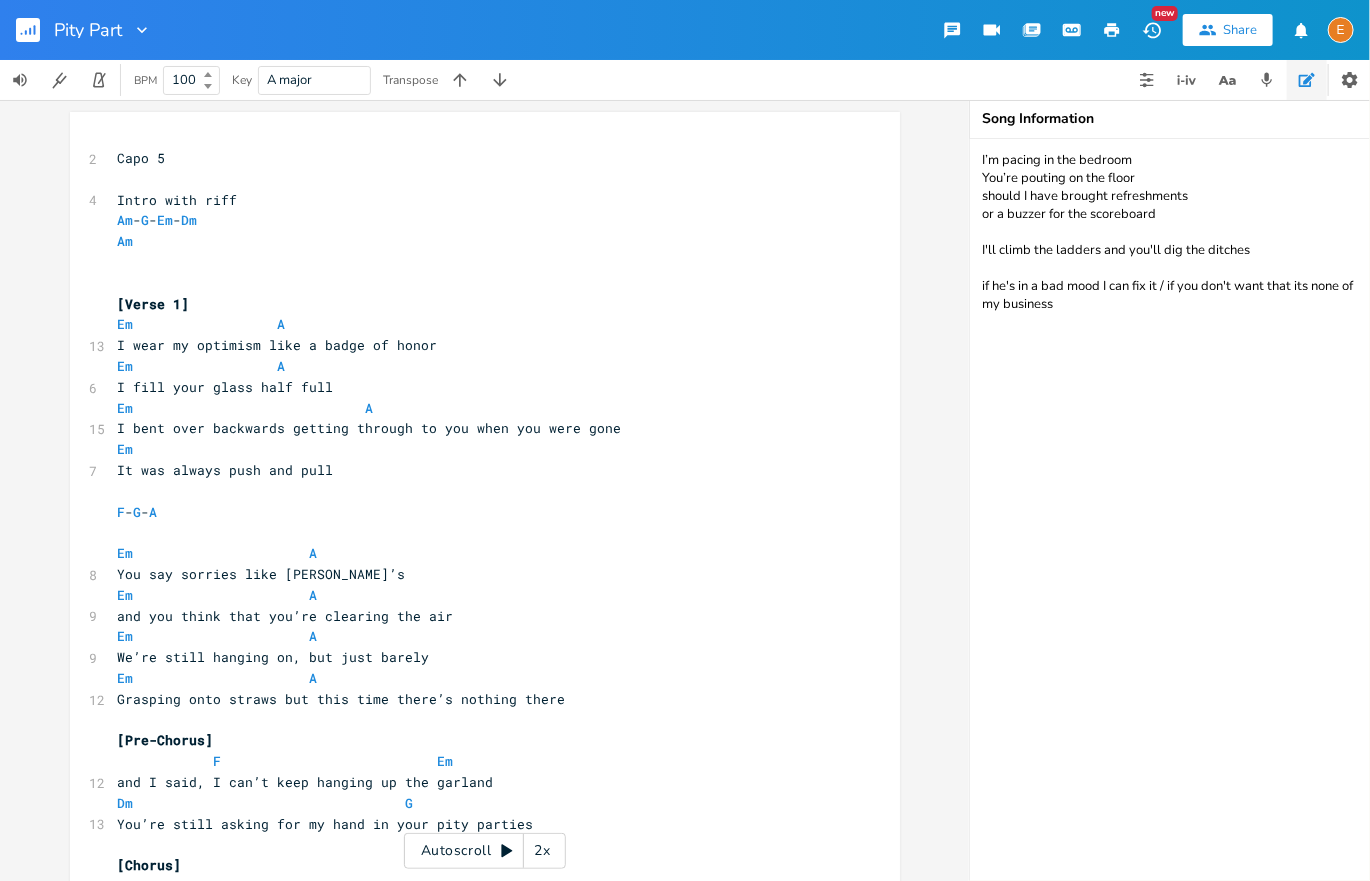 type on "Pity Party" 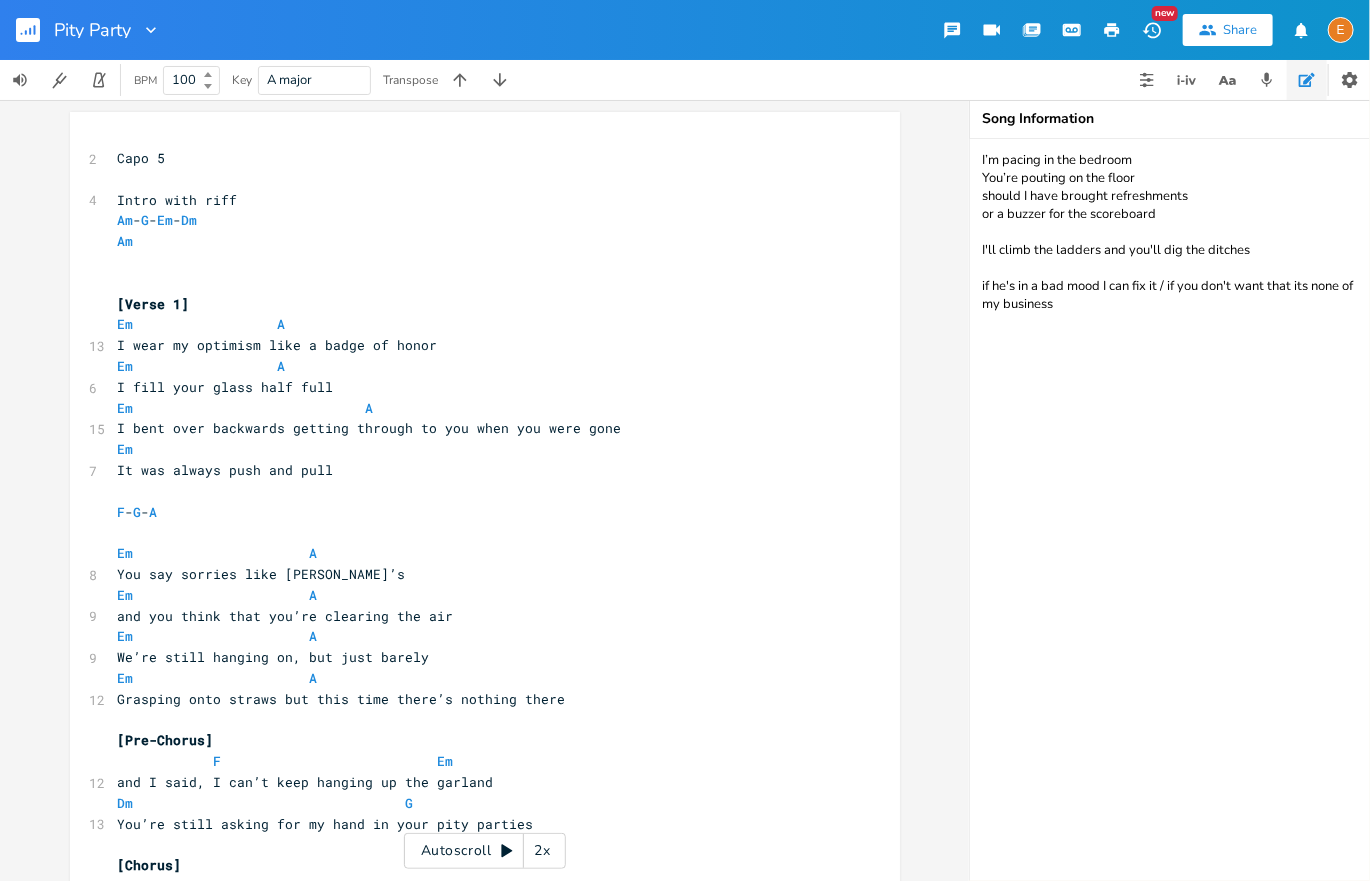 drag, startPoint x: 528, startPoint y: 154, endPoint x: 731, endPoint y: 108, distance: 208.14658 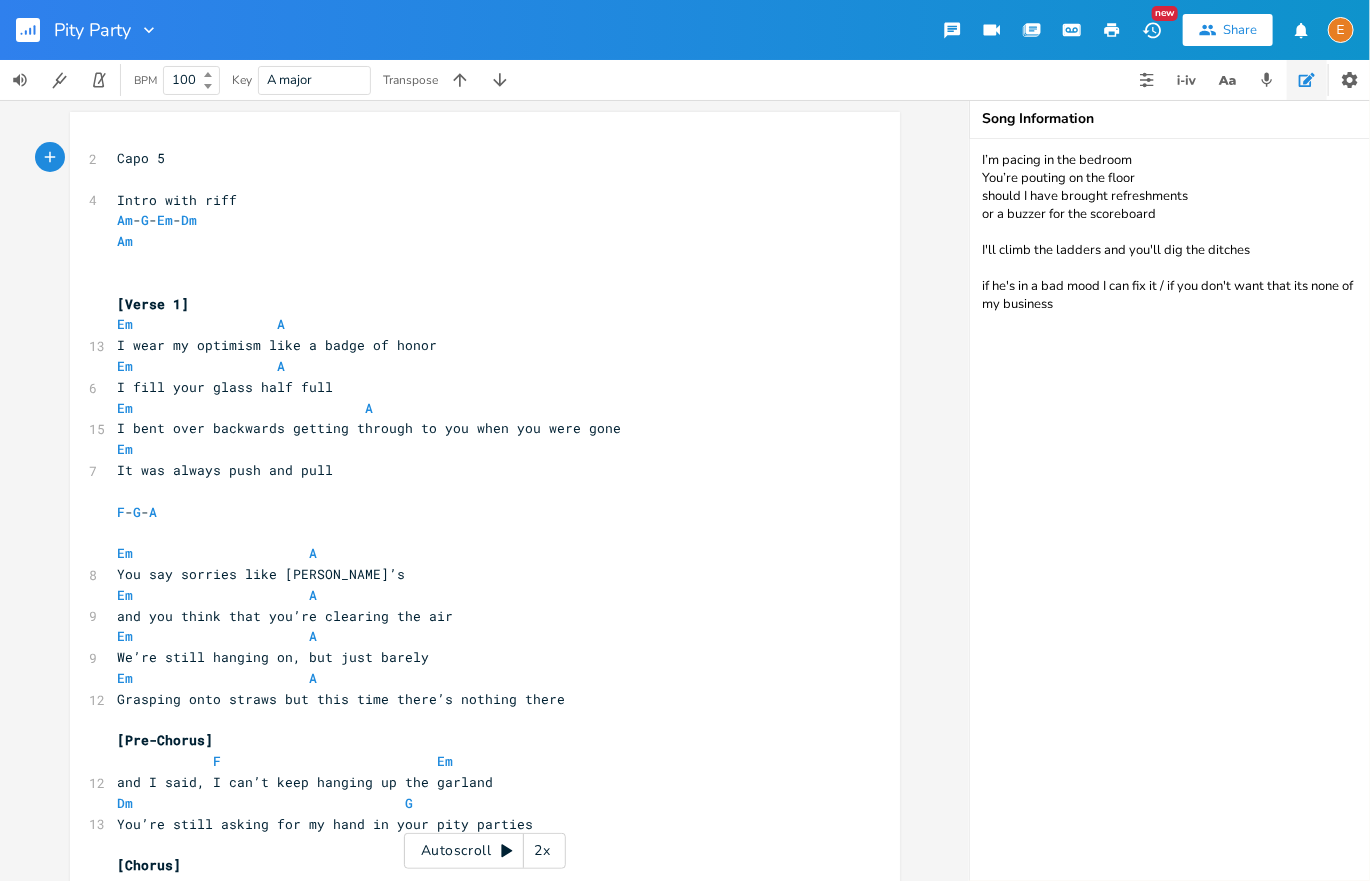 click 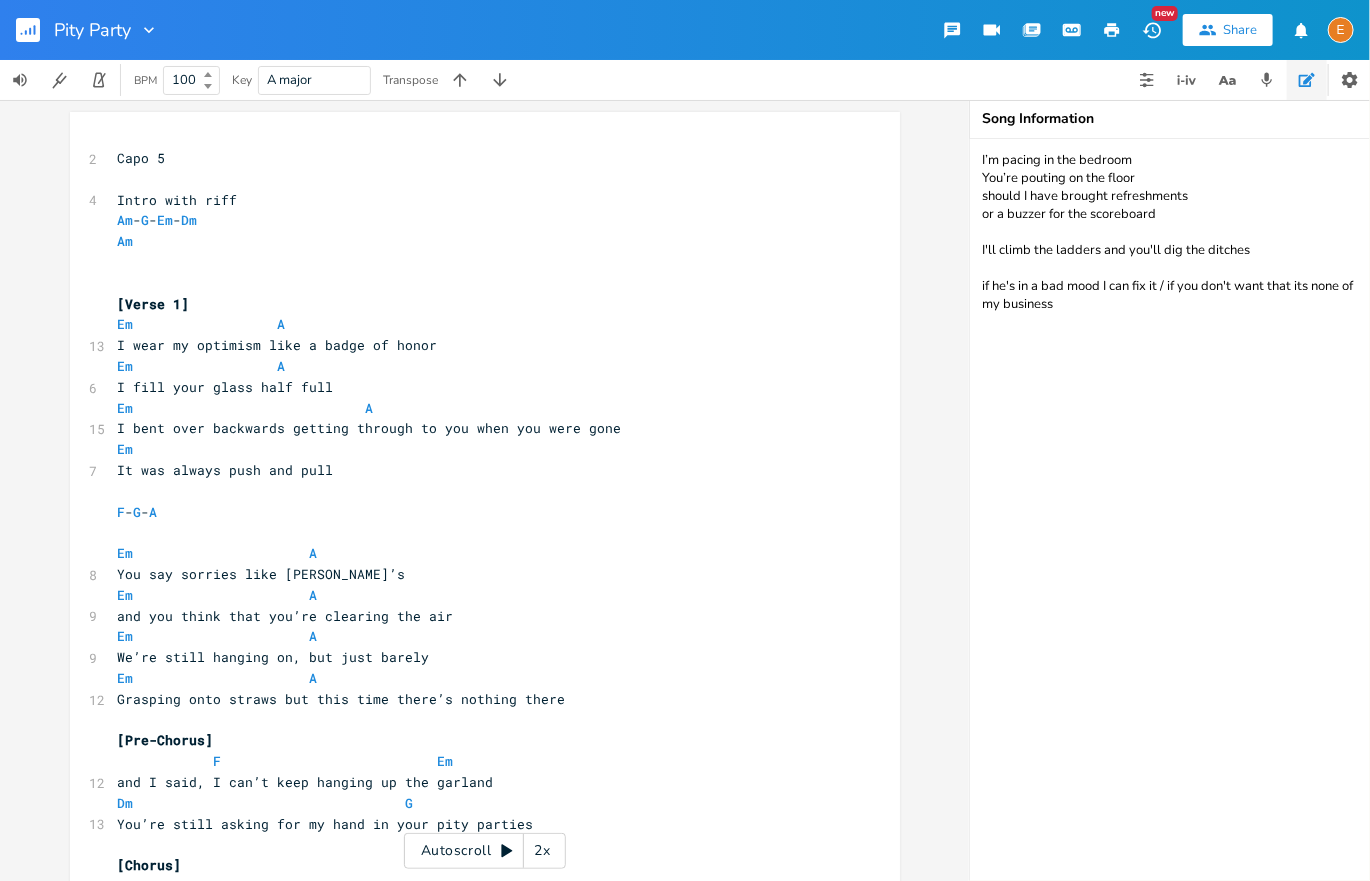 scroll, scrollTop: 0, scrollLeft: 0, axis: both 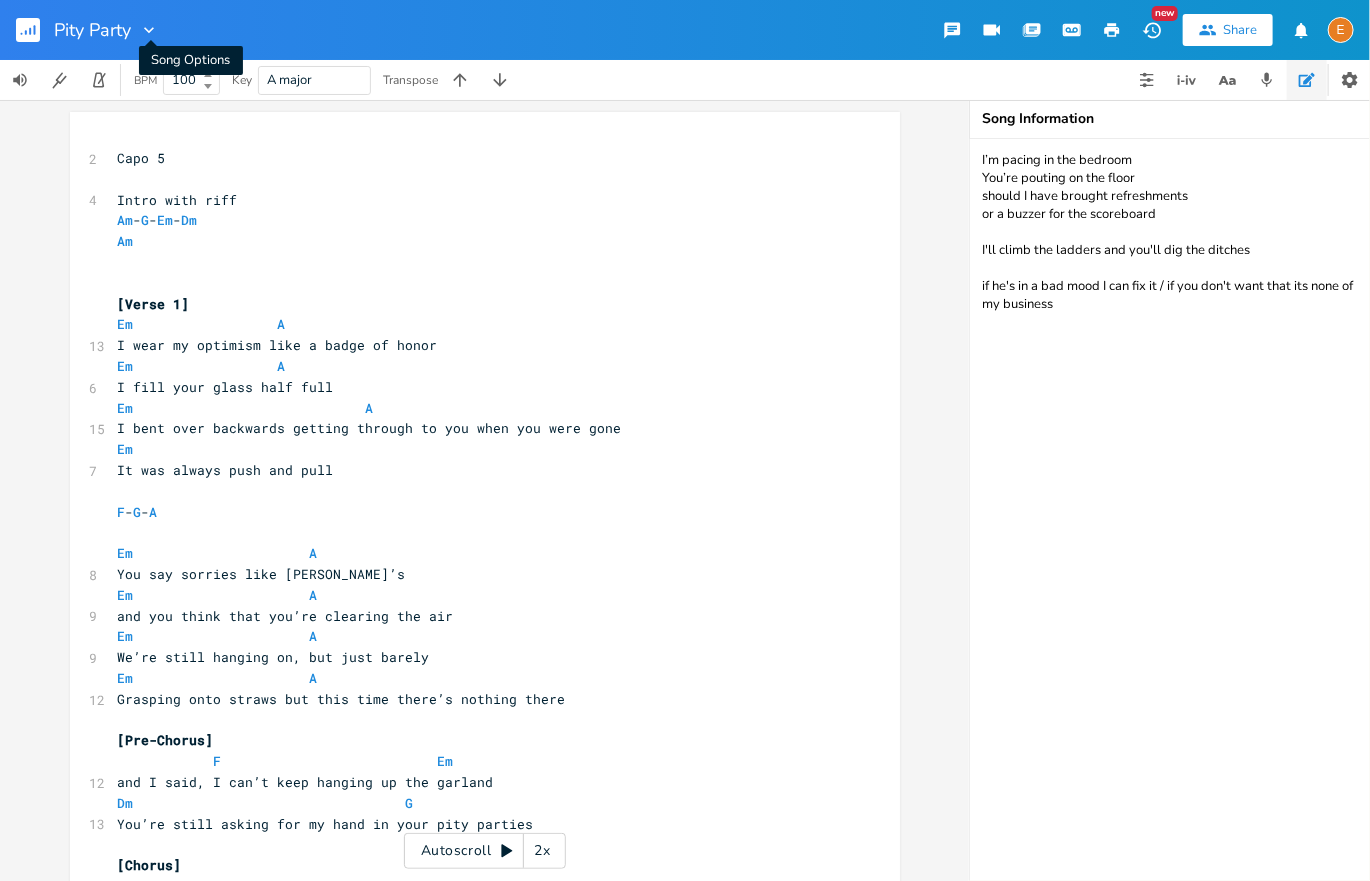 click 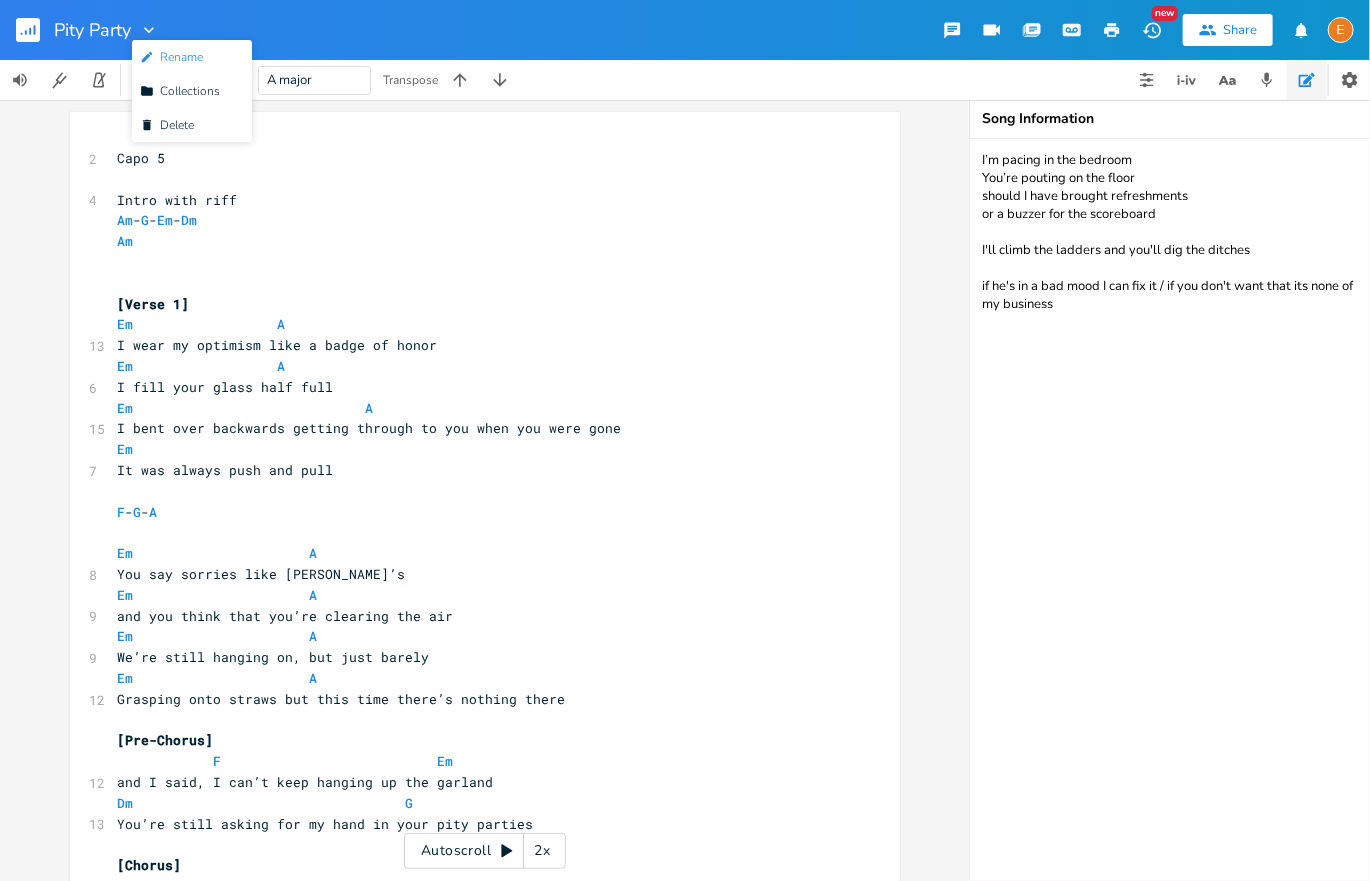 click on "Edit Rename" at bounding box center (171, 57) 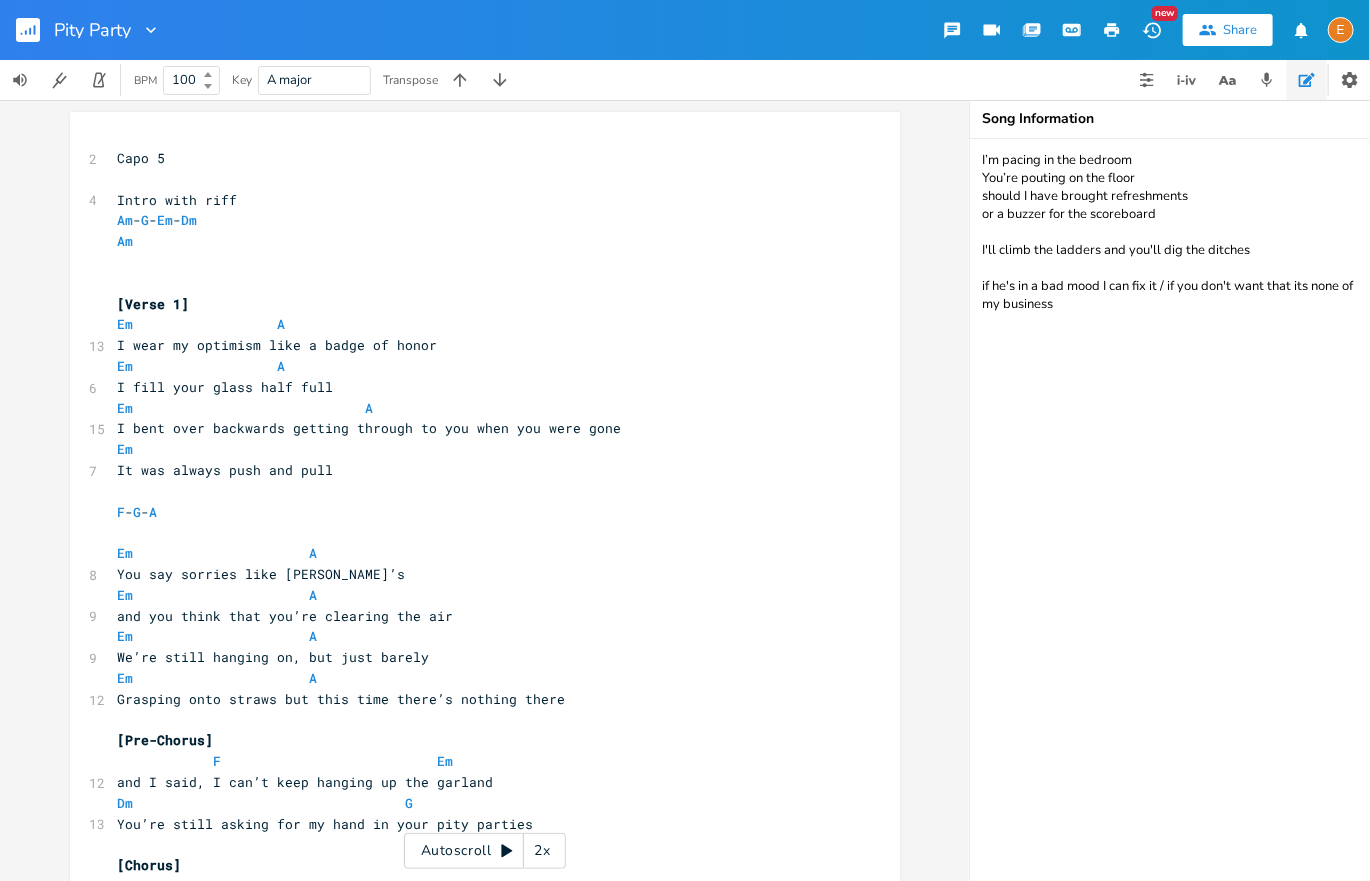 click on "x   2 Capo 5 ​ 4 Intro with riff Am  -  G  -  [PERSON_NAME] Am ​ ​ [Verse 1] Em                         A   13 I wear my optimism like a badge of honor Em                        A   6 I fill your glass half full Em                                       A   15 I bent over backwards getting through to you when you were gone Em   7 It was always push and pull ​ F  -  G  -  A ​ Em                        A 8 You say sorries like Hail [PERSON_NAME]’s Em                        A 9 and you think that you’re clearing the air Em                        A 9 We’re still hanging on, but just barely Em                        A 12 Grasping onto straws but this time there’s nothing there ​ [Pre-Chorus]                F                             Em   12 and I said, I can’t keep hanging up the [PERSON_NAME]                                             G 13 You’re still asking for my hand in your pity parties ​ [Chorus] Am C   9 F G 14 Am   7 C   13 F" at bounding box center [475, 1572] 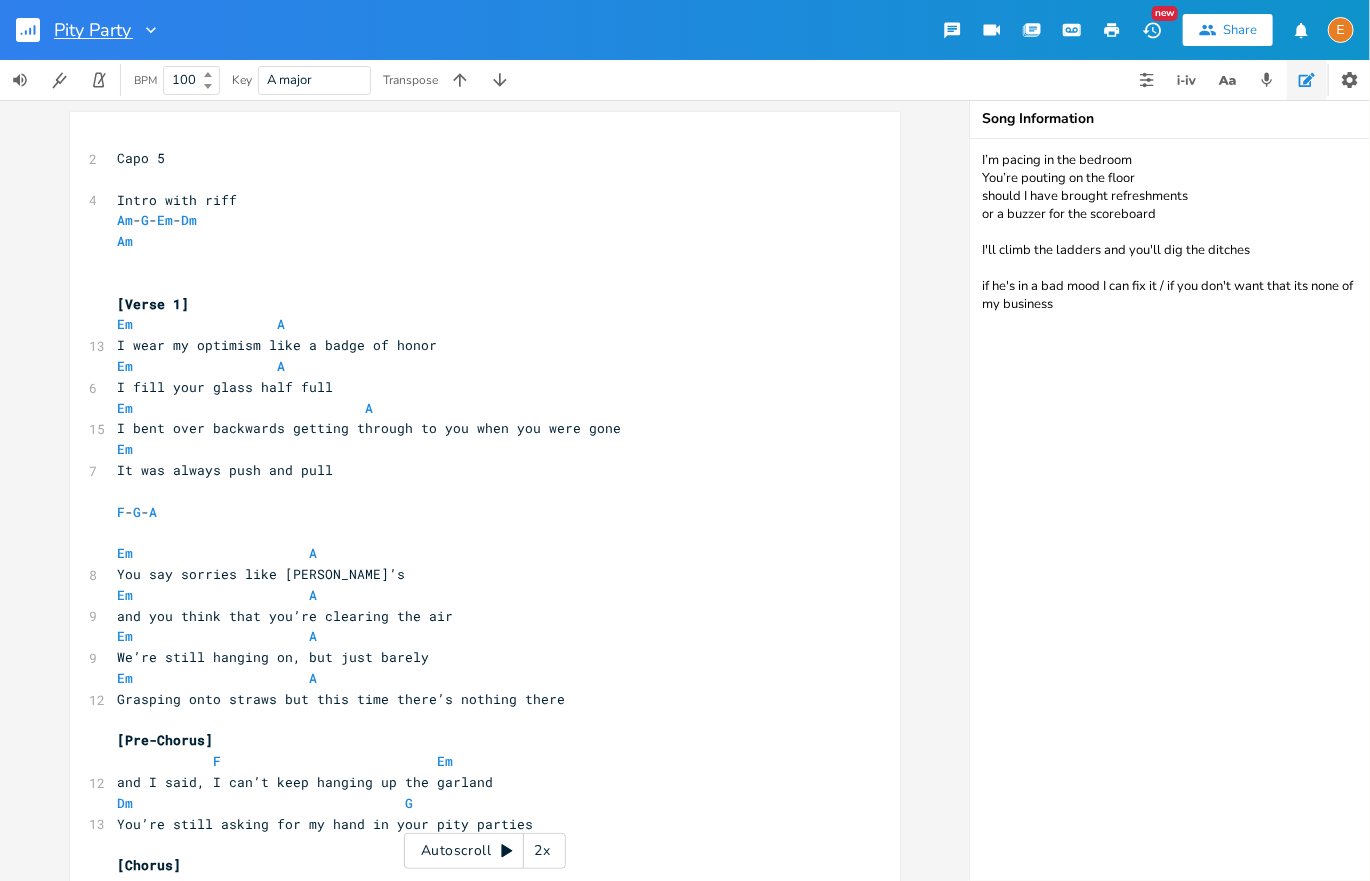 click on "Pity Party" at bounding box center (93, 30) 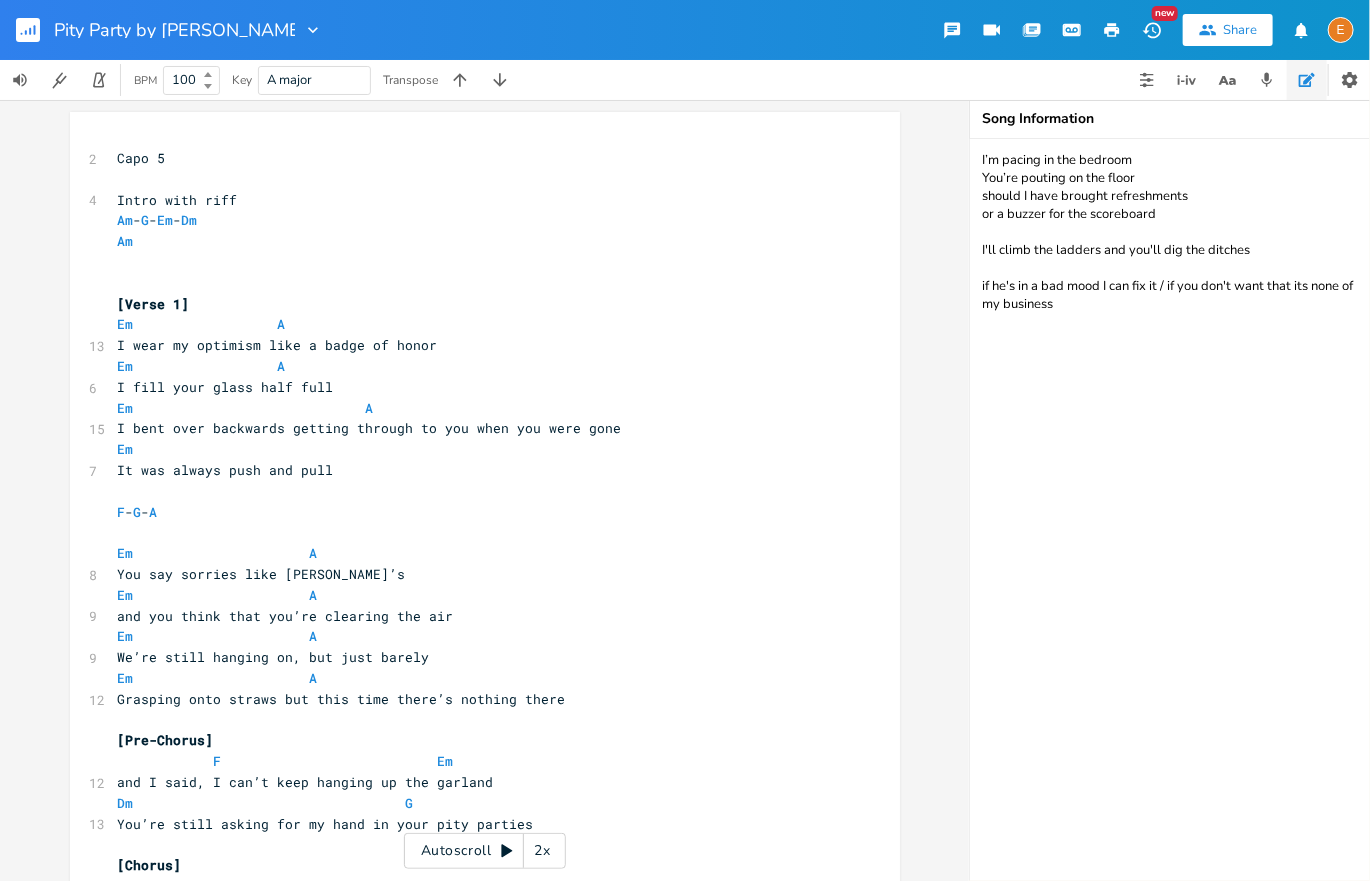 type on "Pity Party by [PERSON_NAME] [PERSON_NAME]" 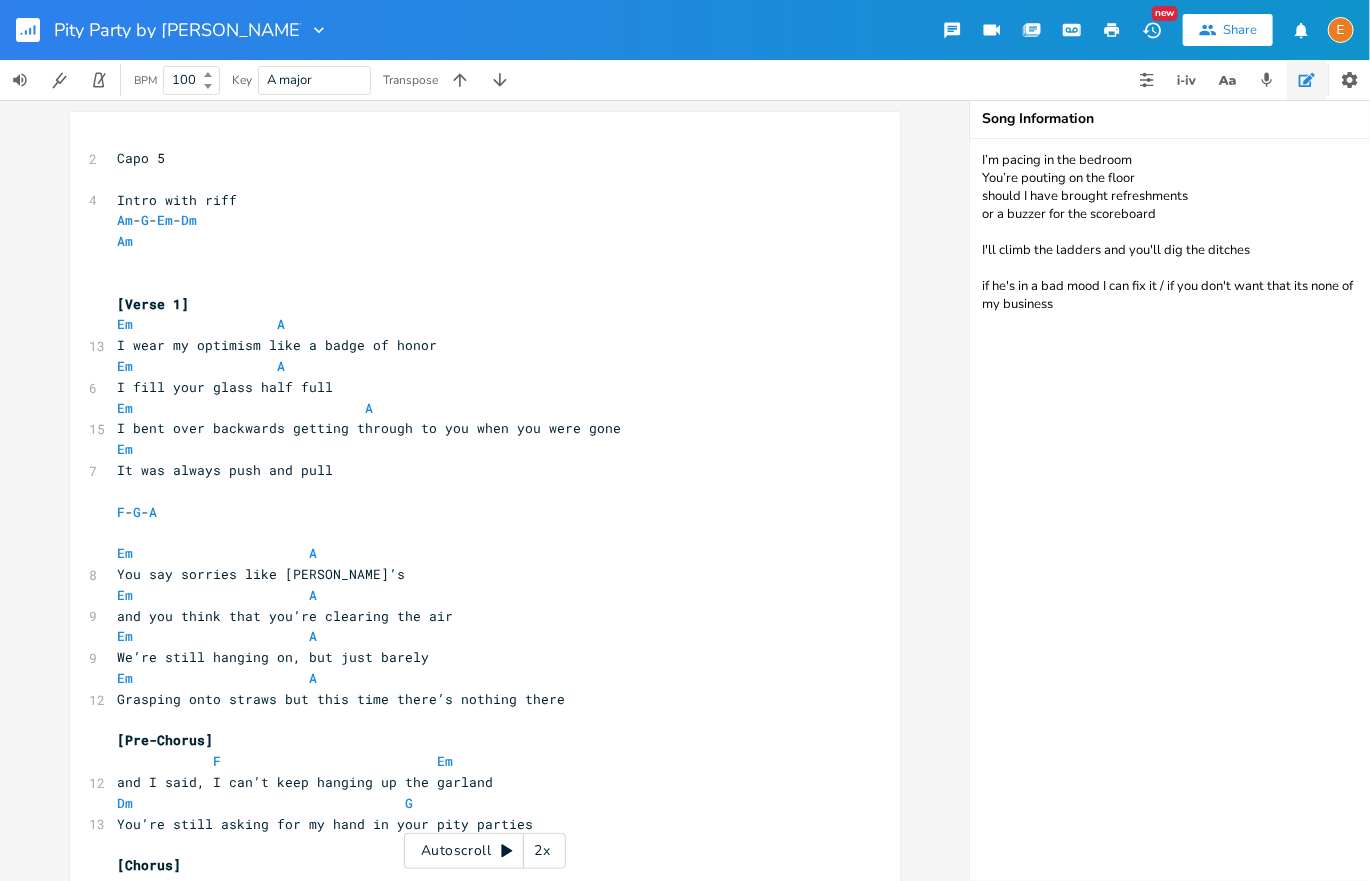 click on "​" at bounding box center (475, 262) 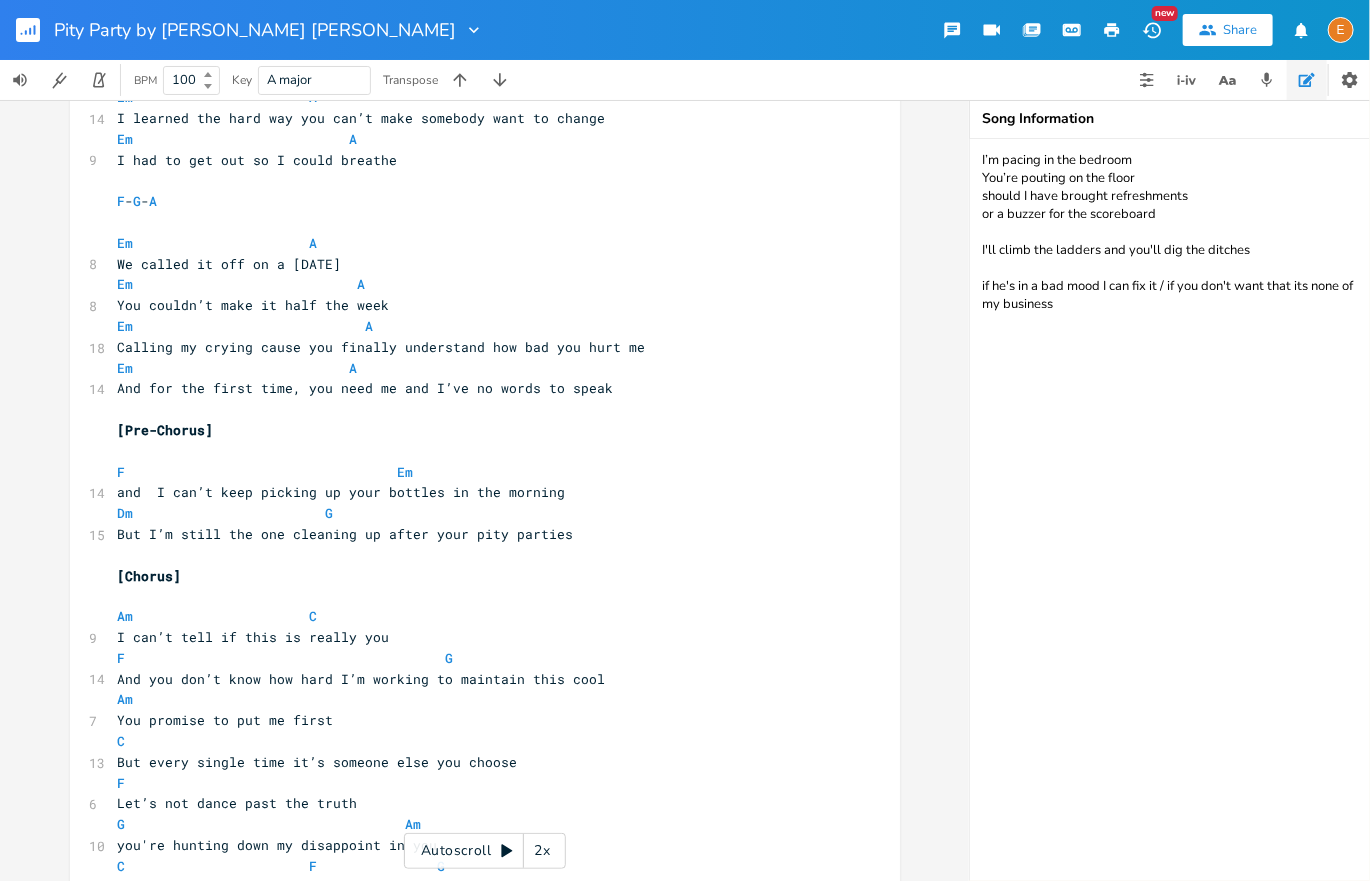 scroll, scrollTop: 0, scrollLeft: 0, axis: both 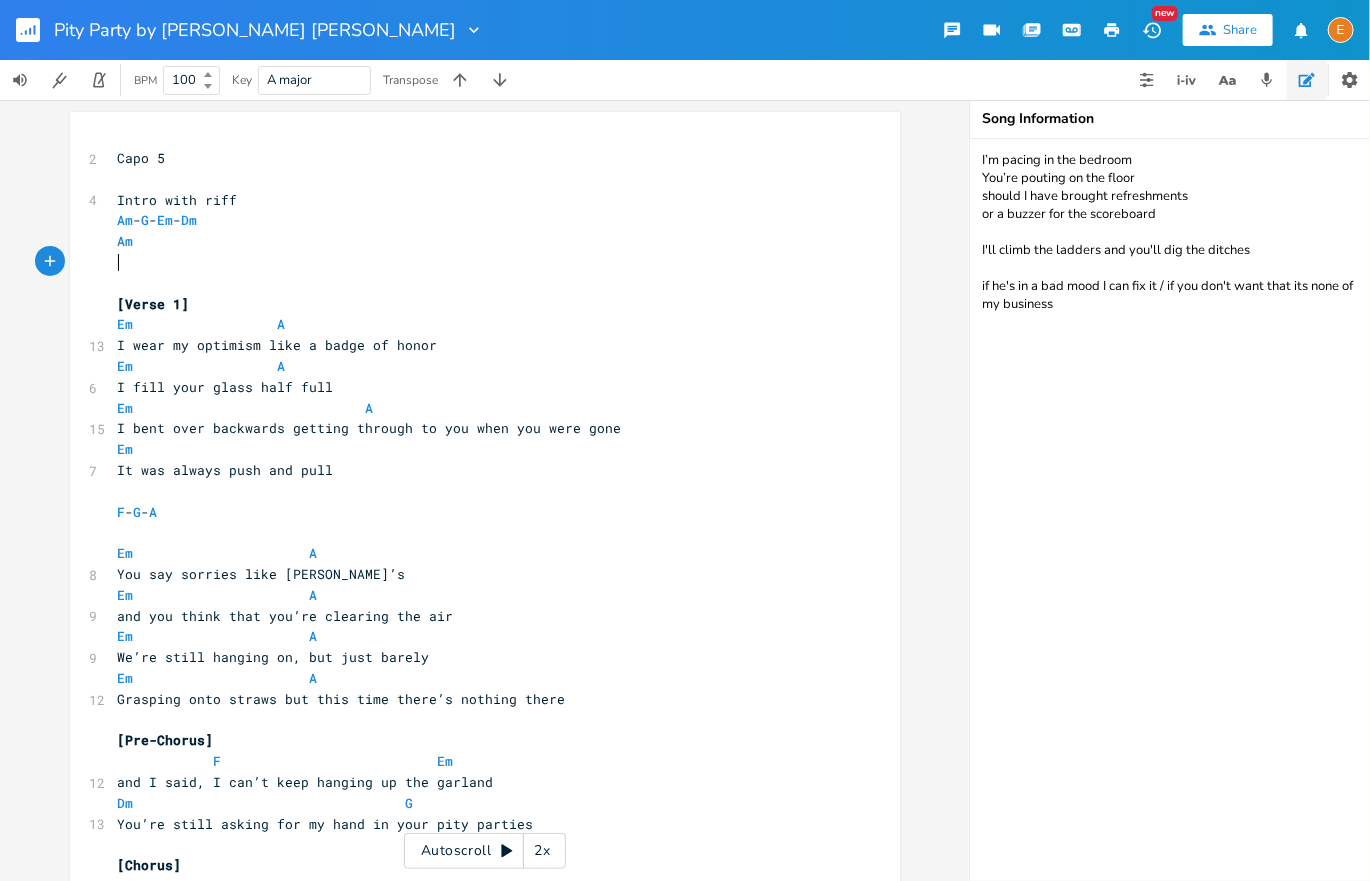click at bounding box center [1112, 30] 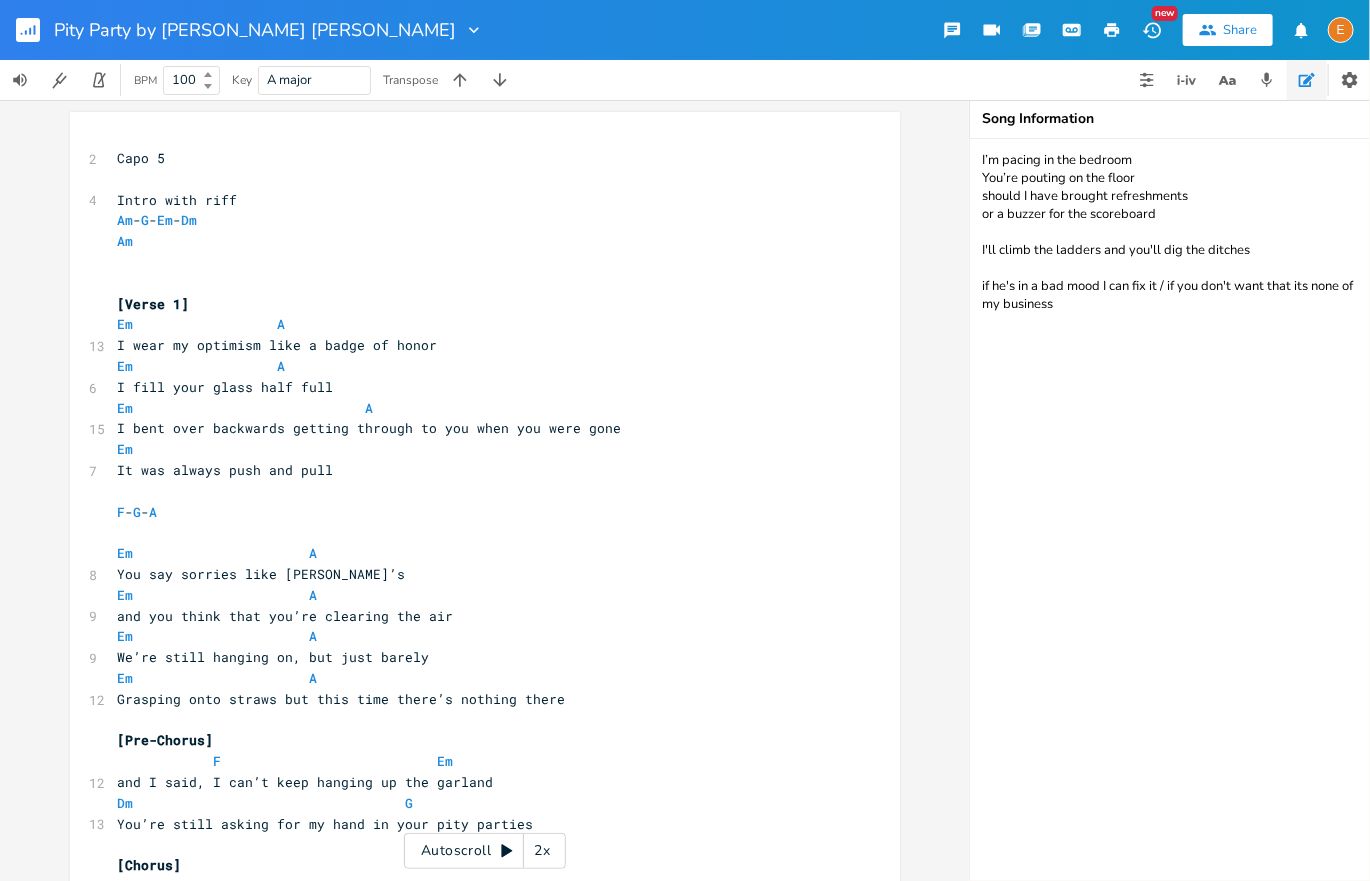 scroll, scrollTop: 0, scrollLeft: 0, axis: both 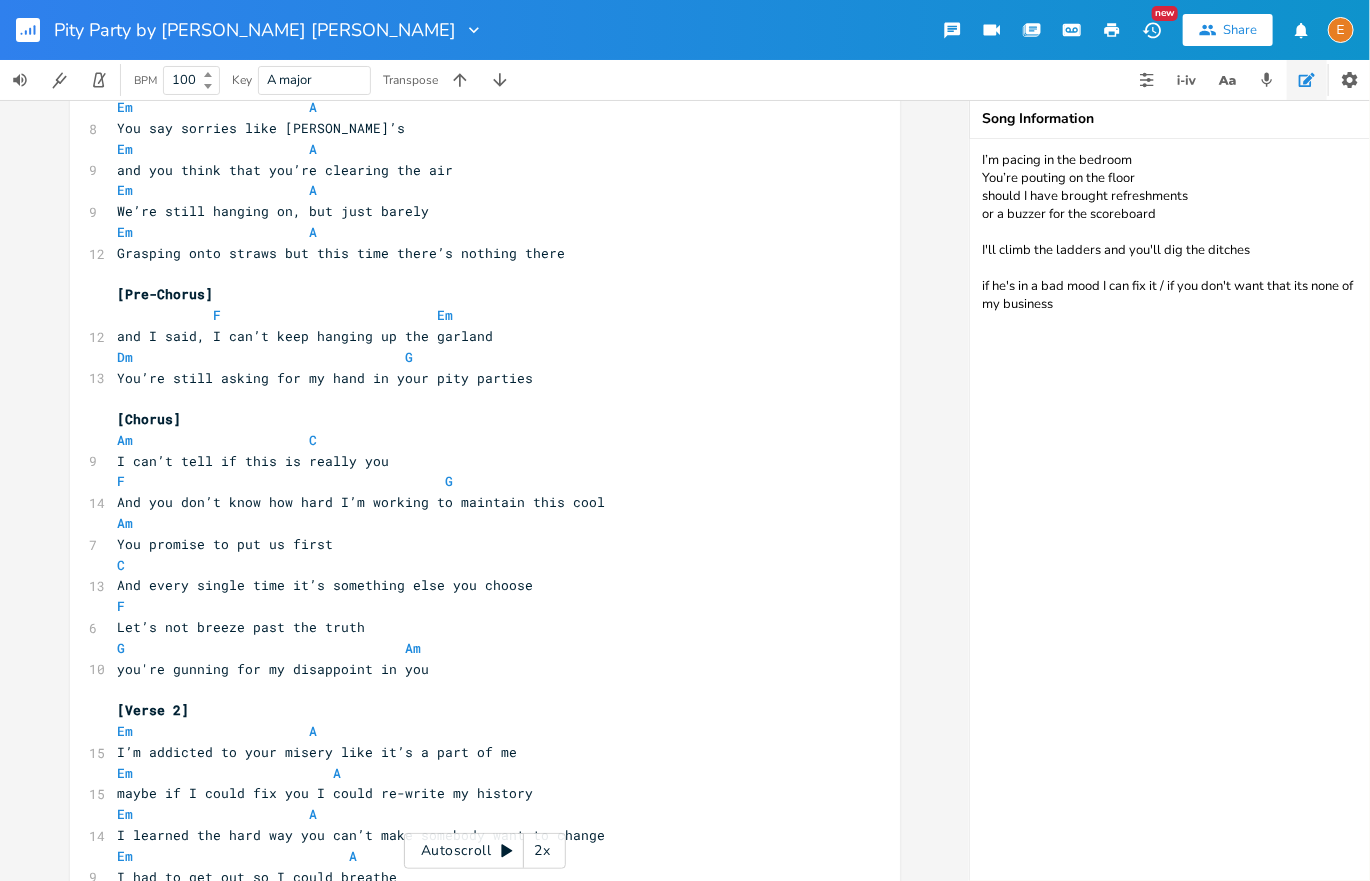 click on "F" at bounding box center [475, 606] 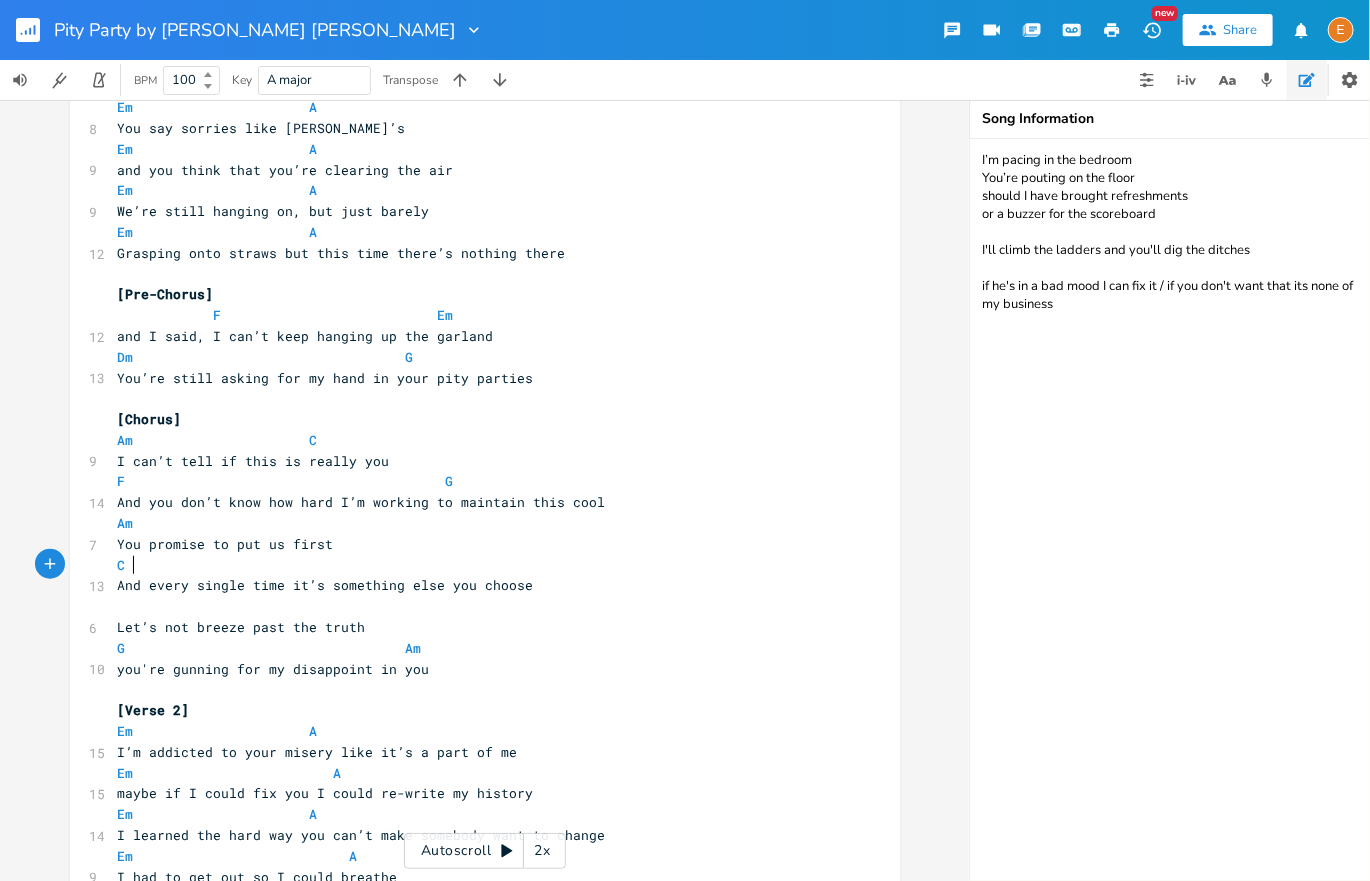 click on "C" at bounding box center [475, 565] 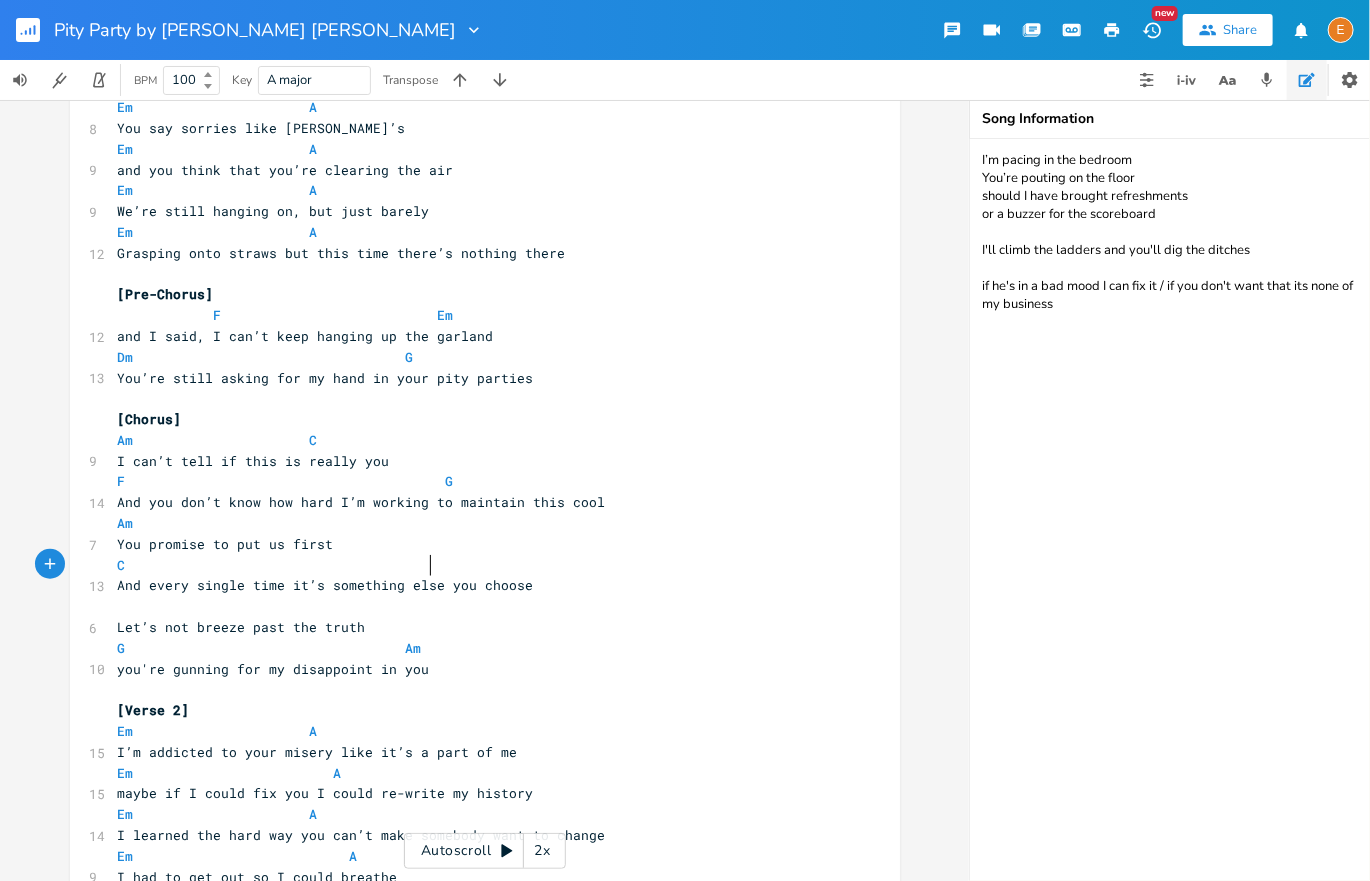 type on "F" 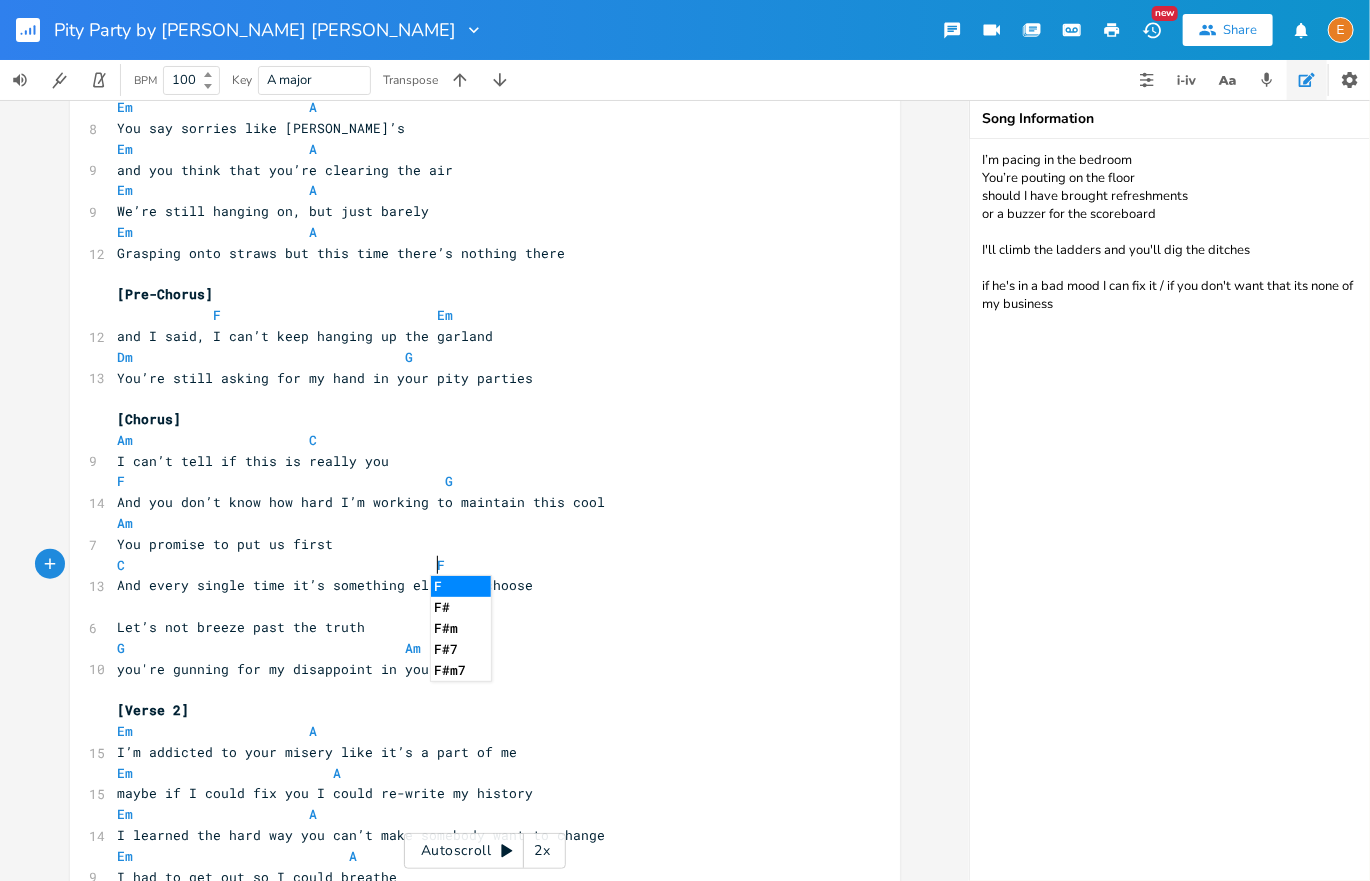 click at bounding box center (422, 565) 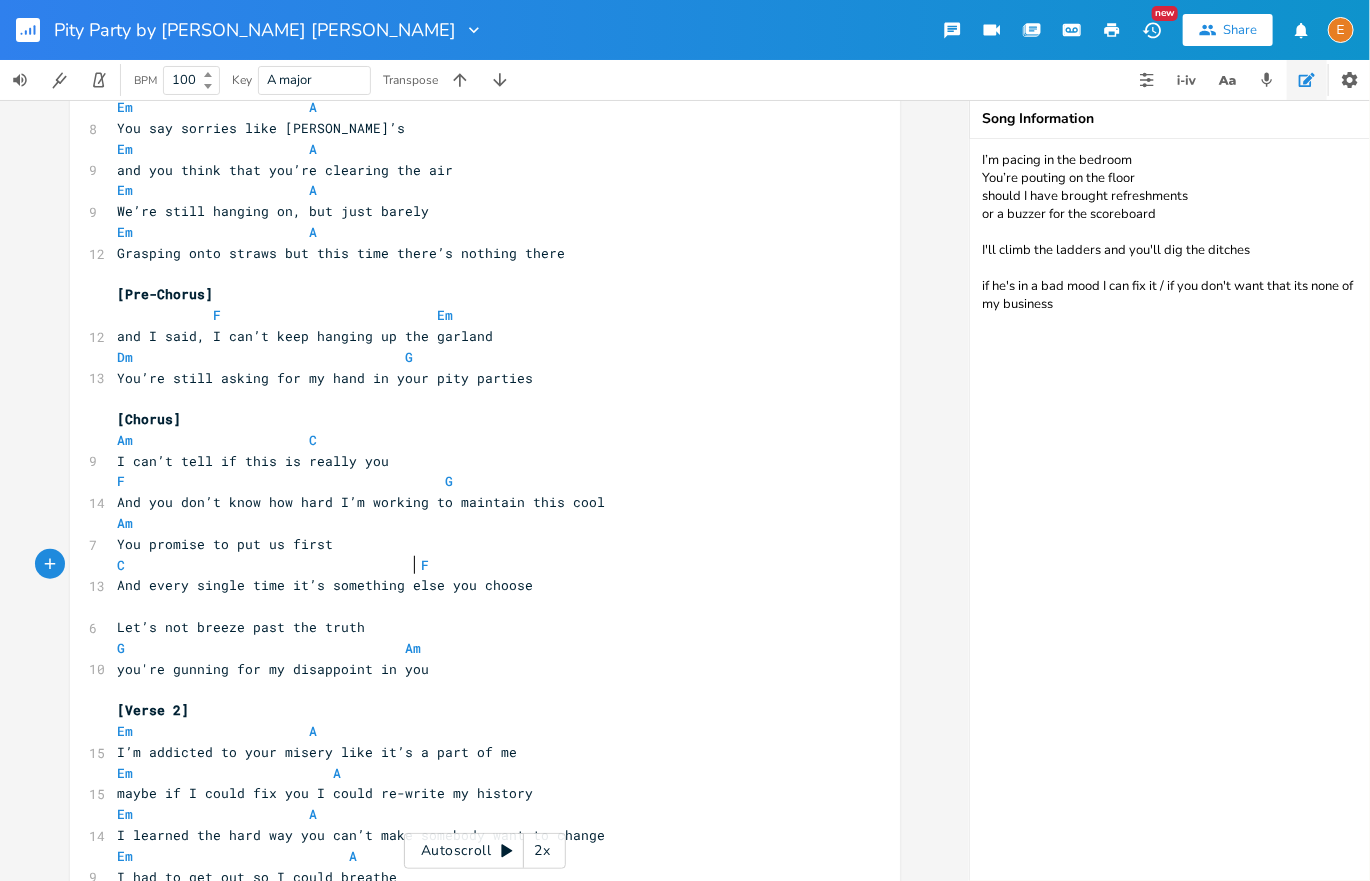 scroll, scrollTop: 6, scrollLeft: 11, axis: both 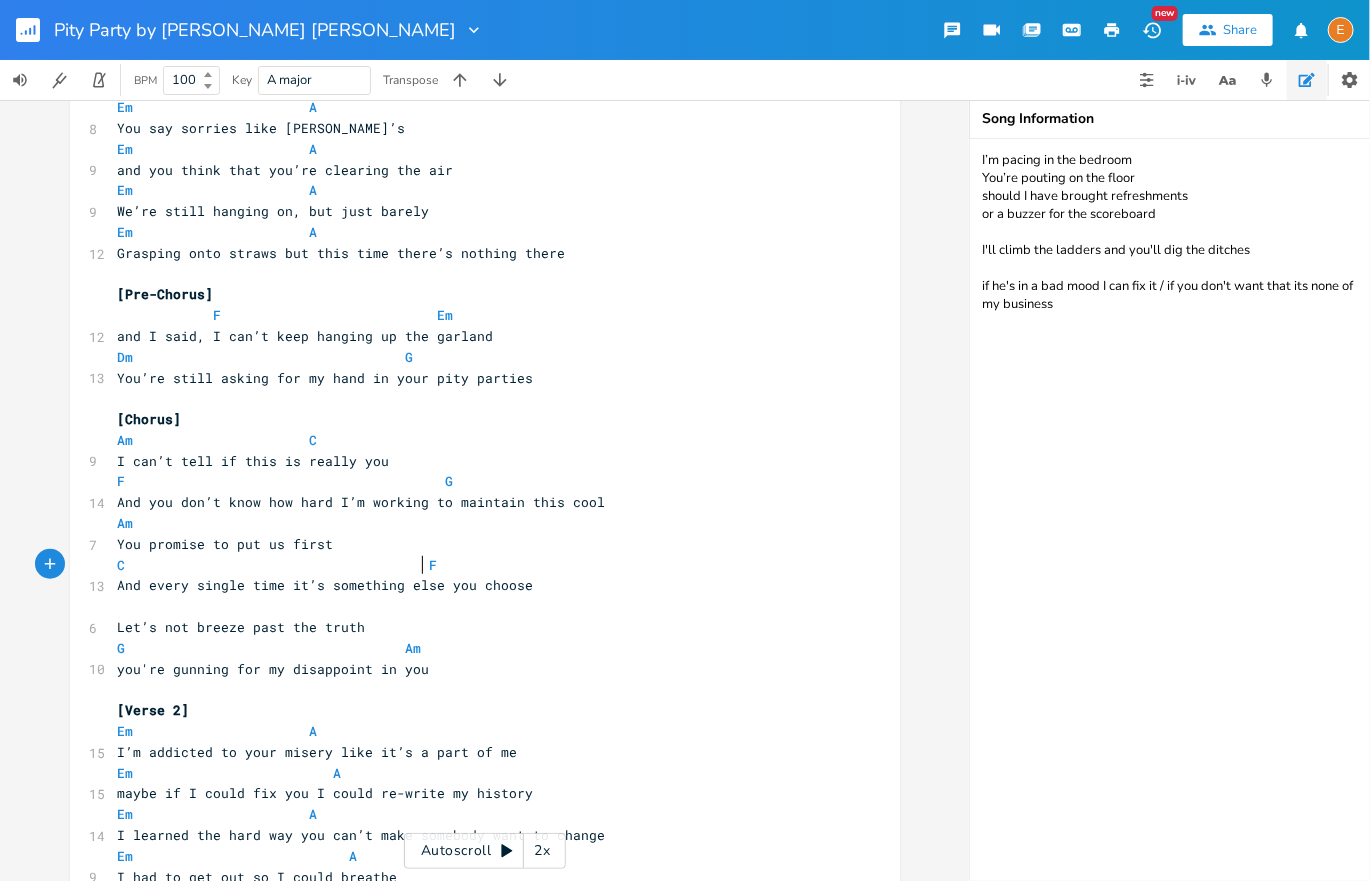 click on "​" at bounding box center (475, 606) 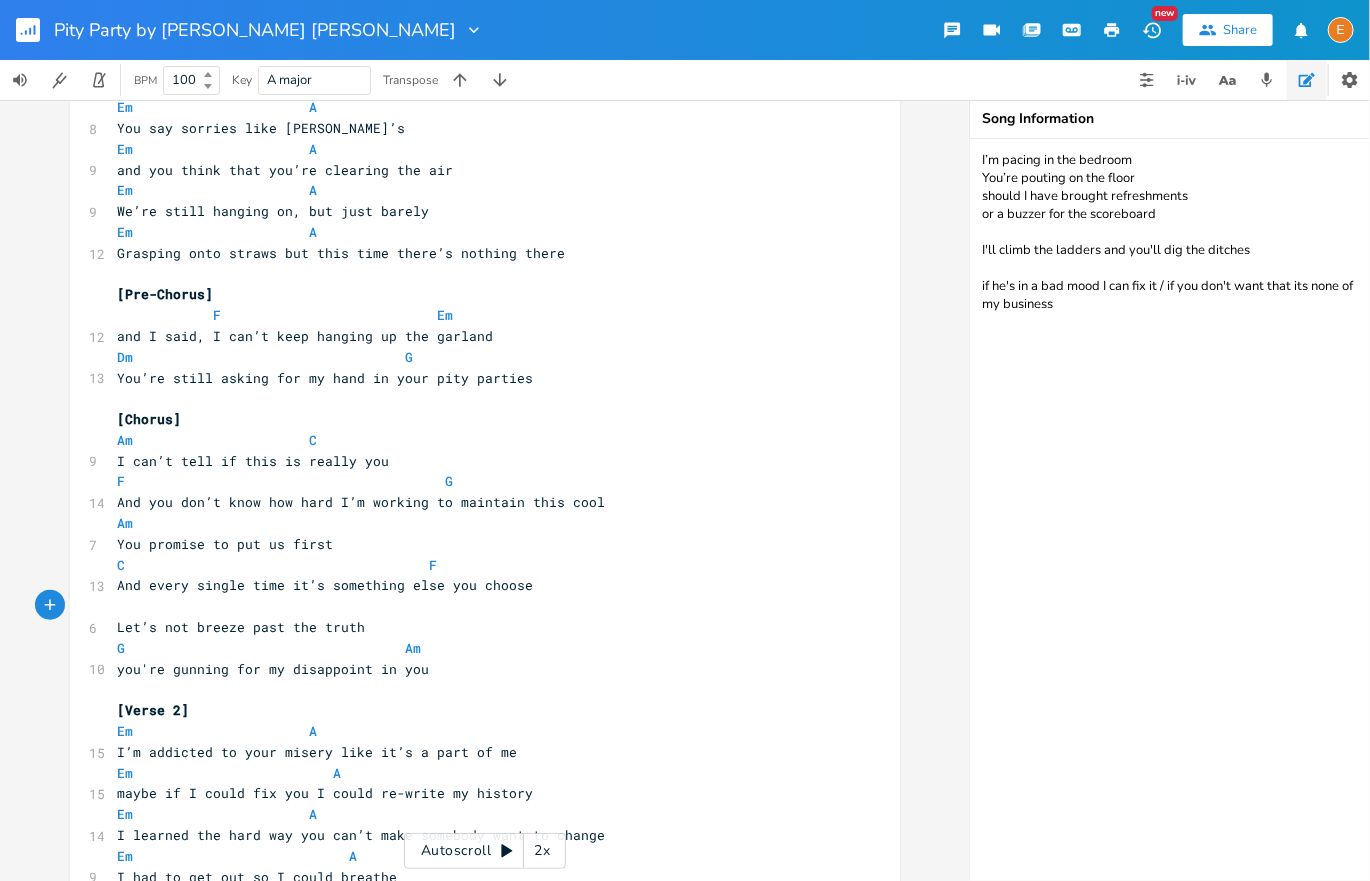 type on "G" 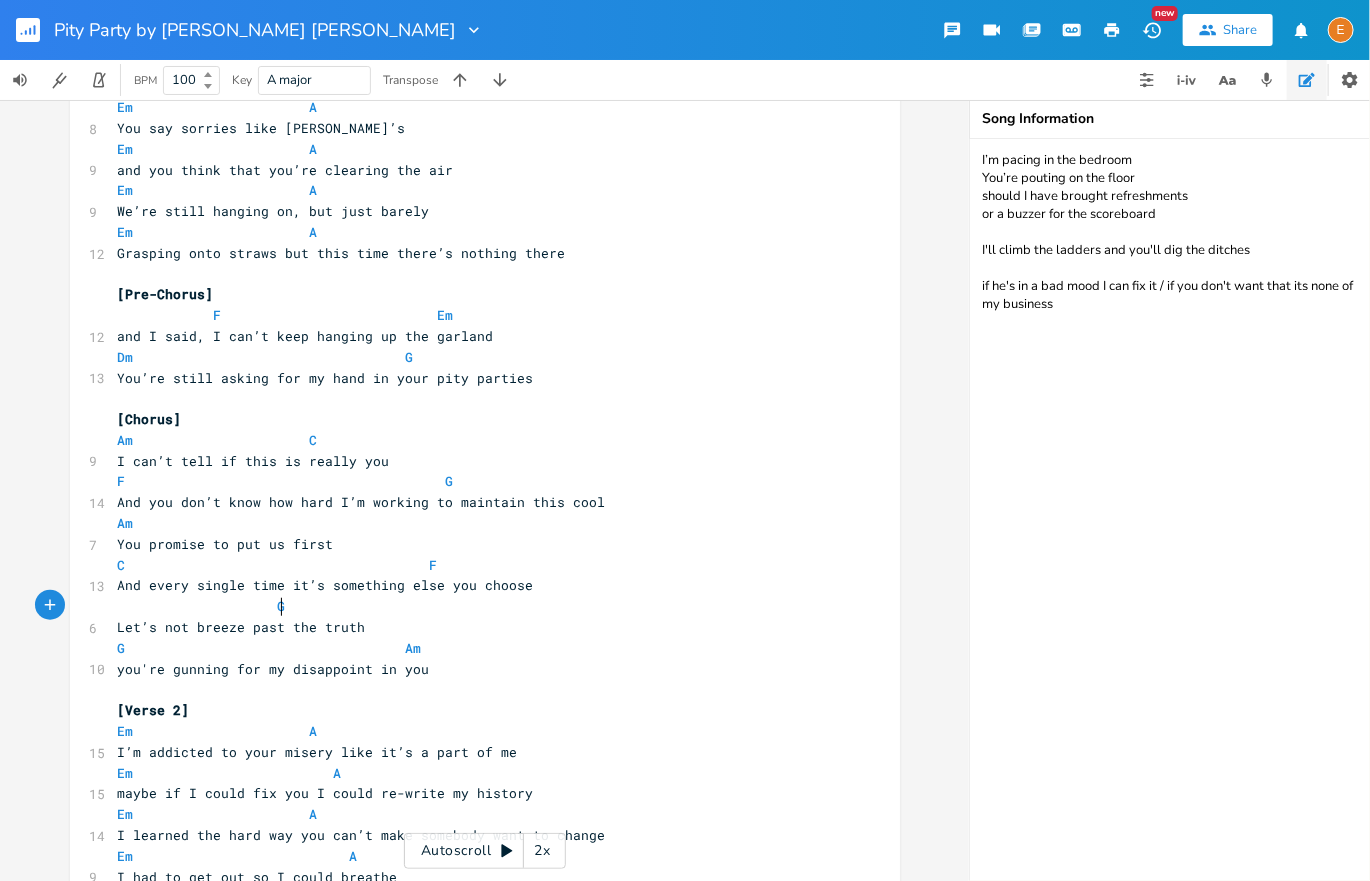 scroll, scrollTop: 6, scrollLeft: 10, axis: both 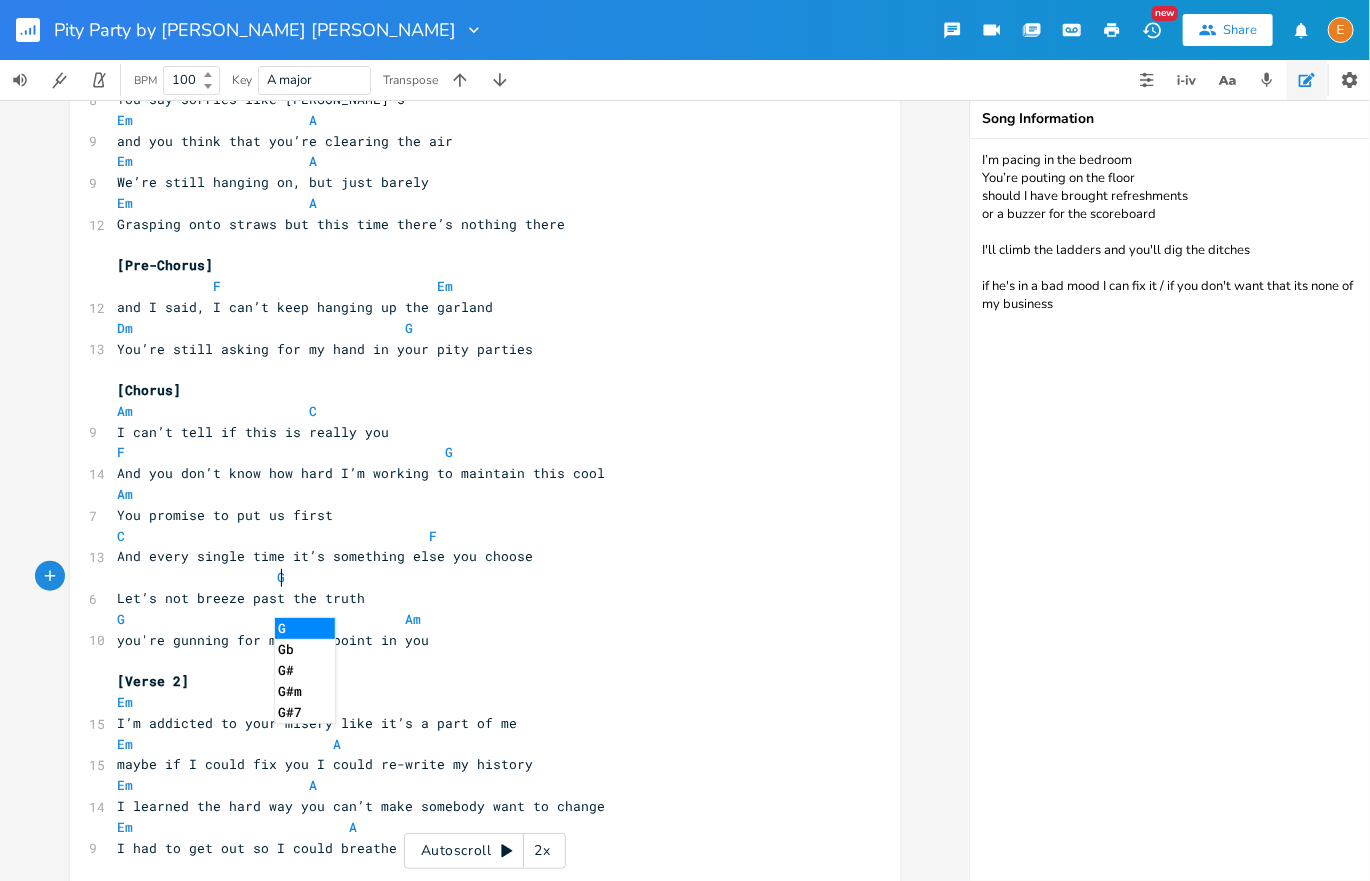 click at bounding box center [262, 577] 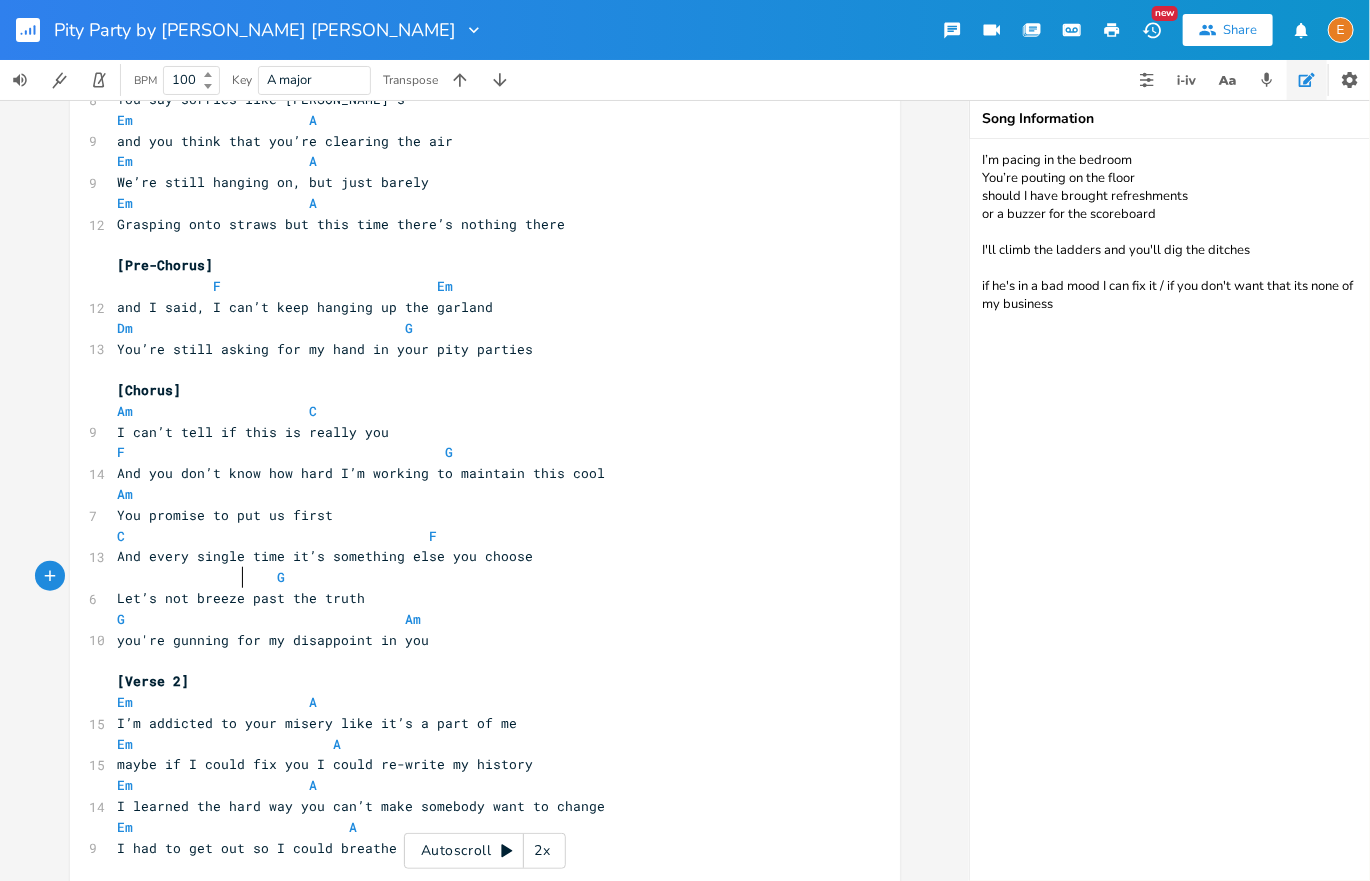 scroll, scrollTop: 6, scrollLeft: 15, axis: both 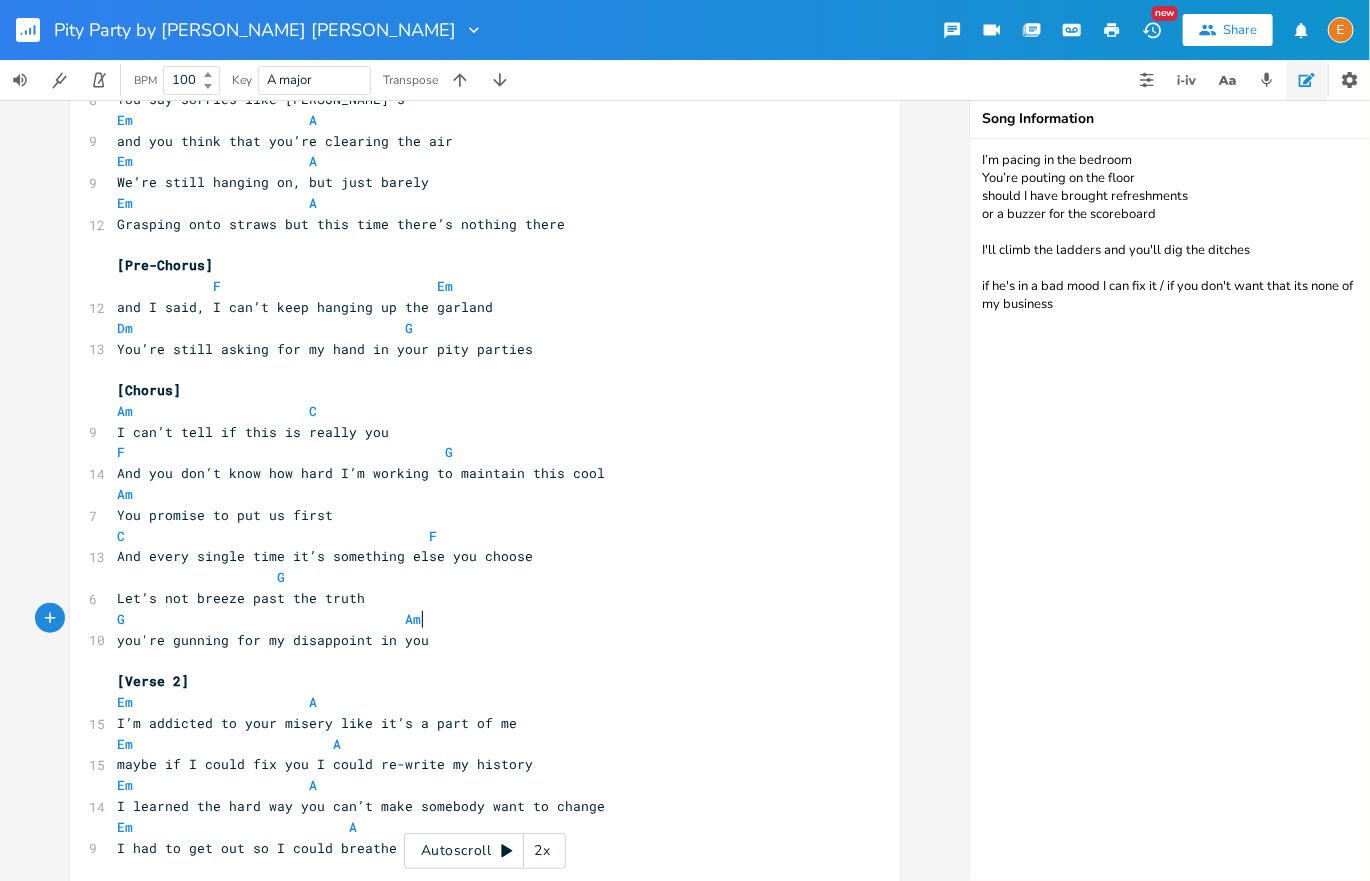 click on "G                                              Am" at bounding box center [475, 619] 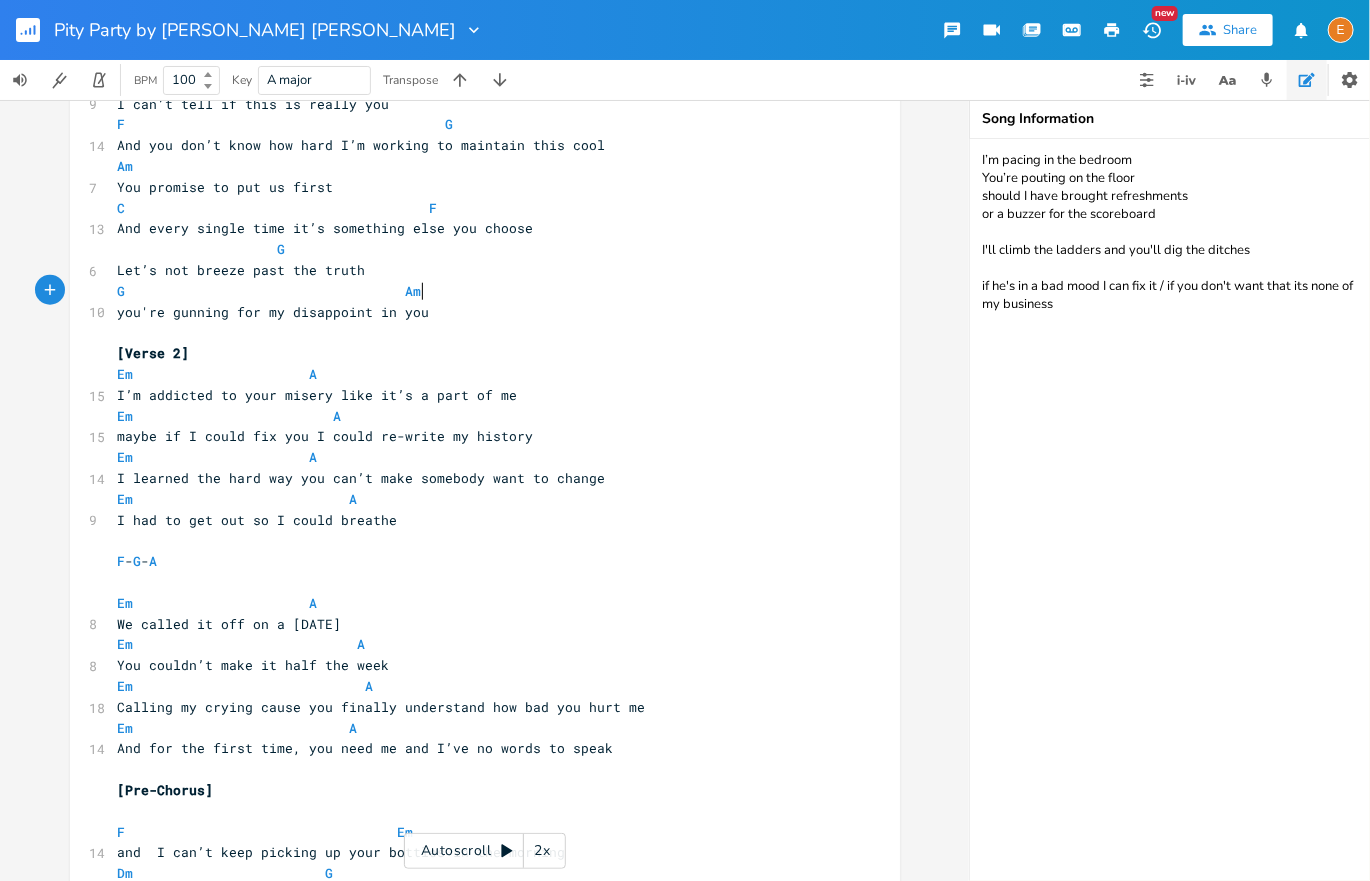 scroll, scrollTop: 801, scrollLeft: 0, axis: vertical 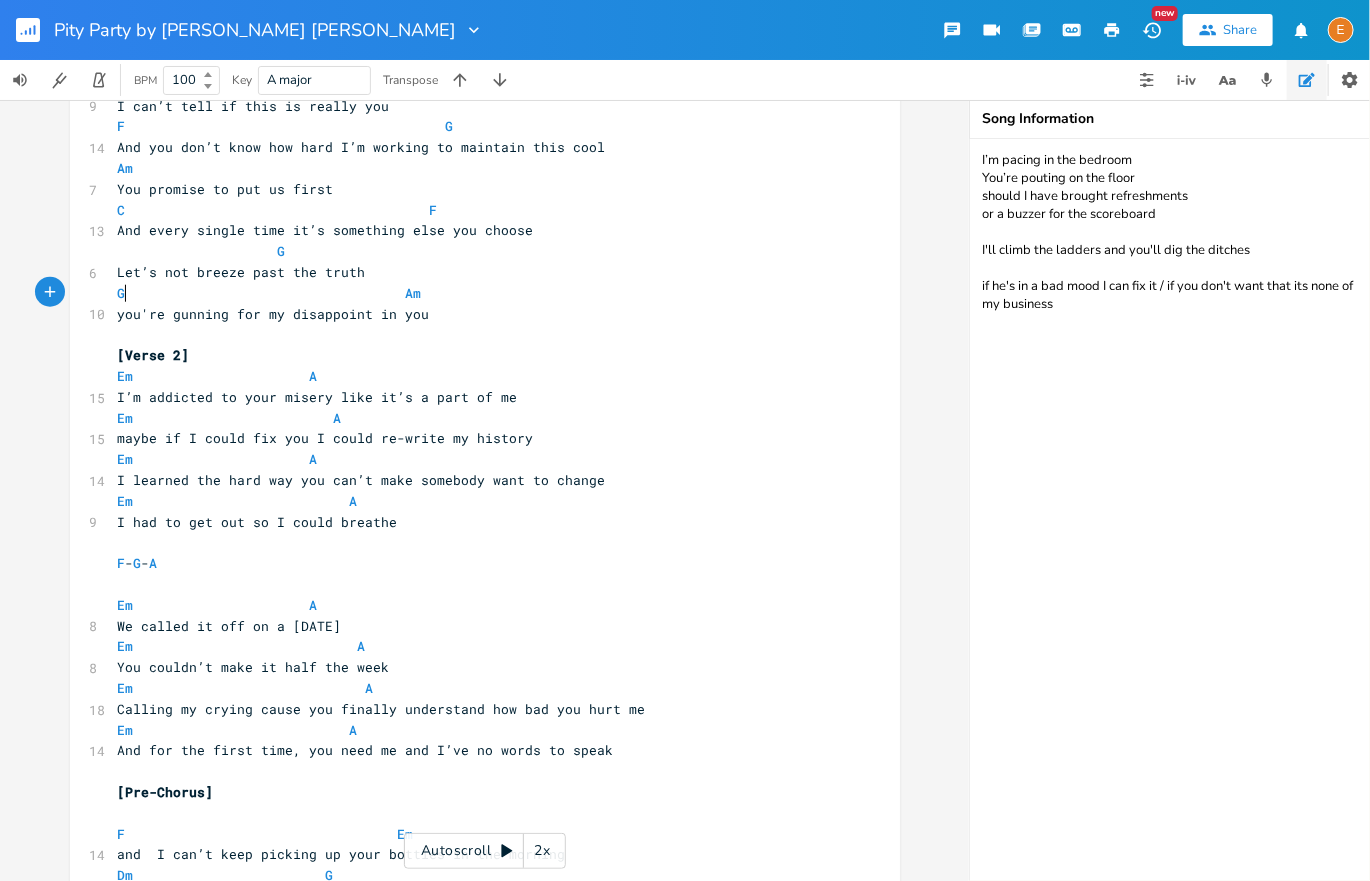 click on "G                                              Am" at bounding box center (274, 293) 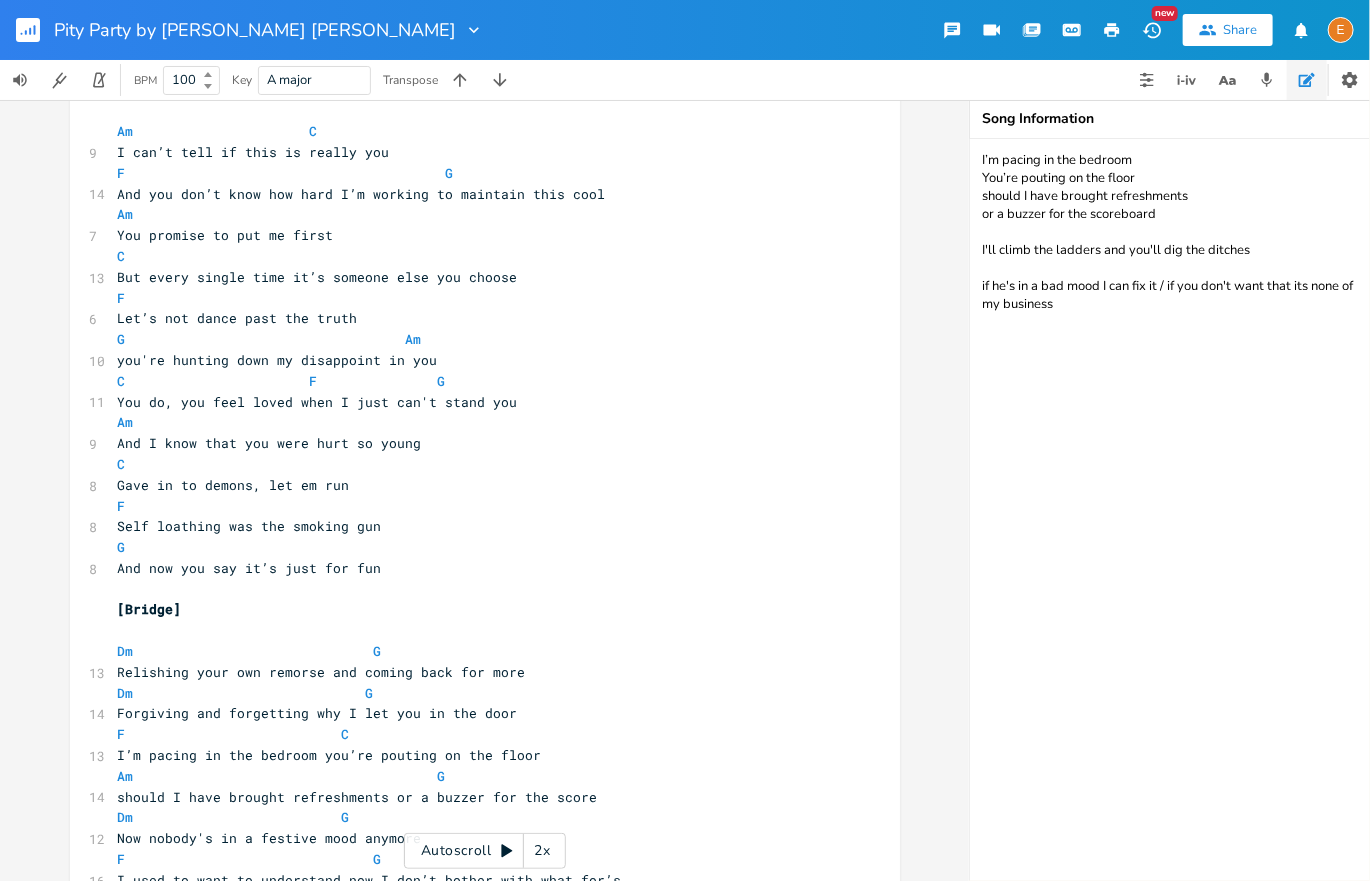 scroll, scrollTop: 1625, scrollLeft: 0, axis: vertical 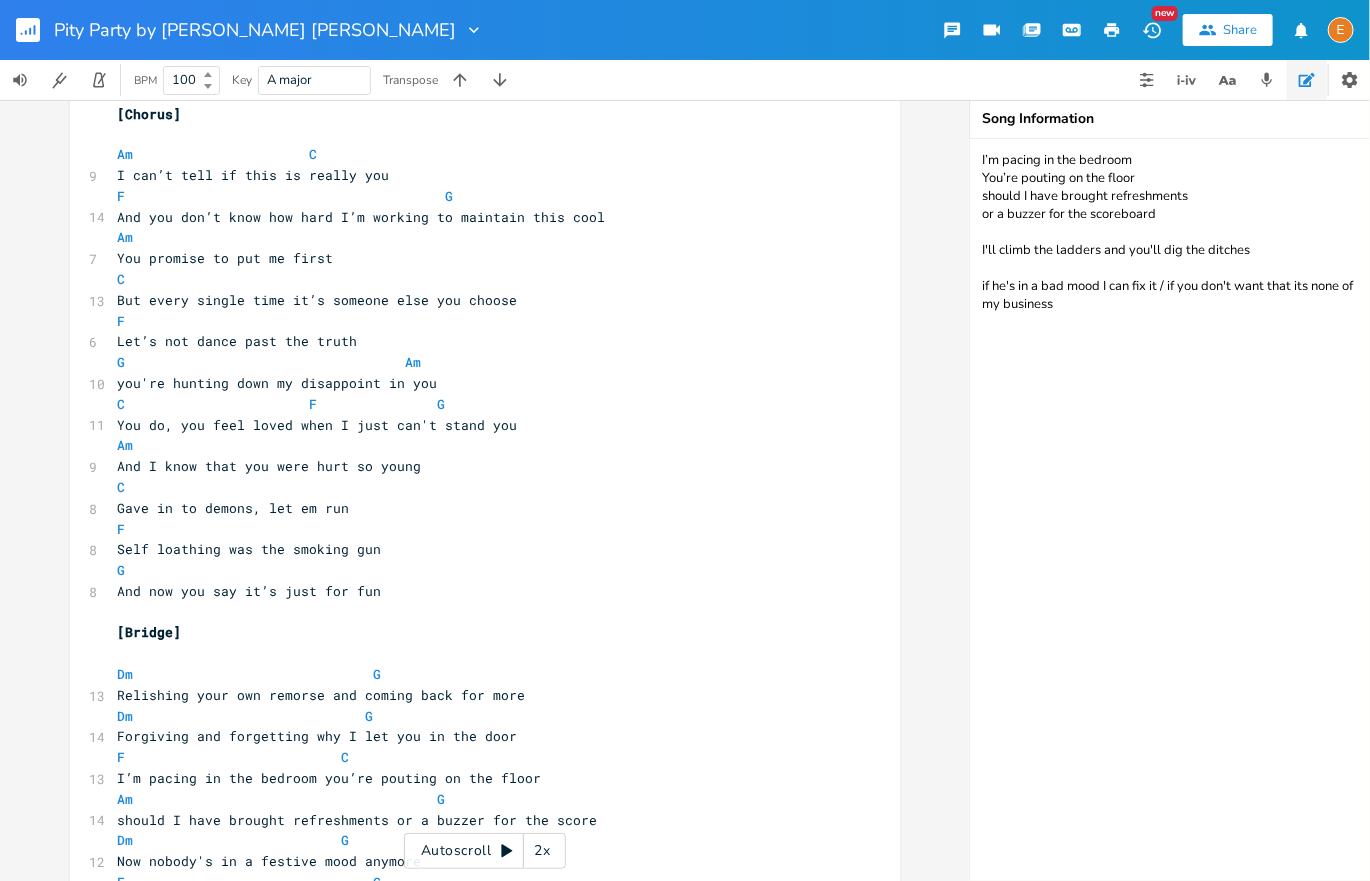 click on "F" at bounding box center [126, 322] 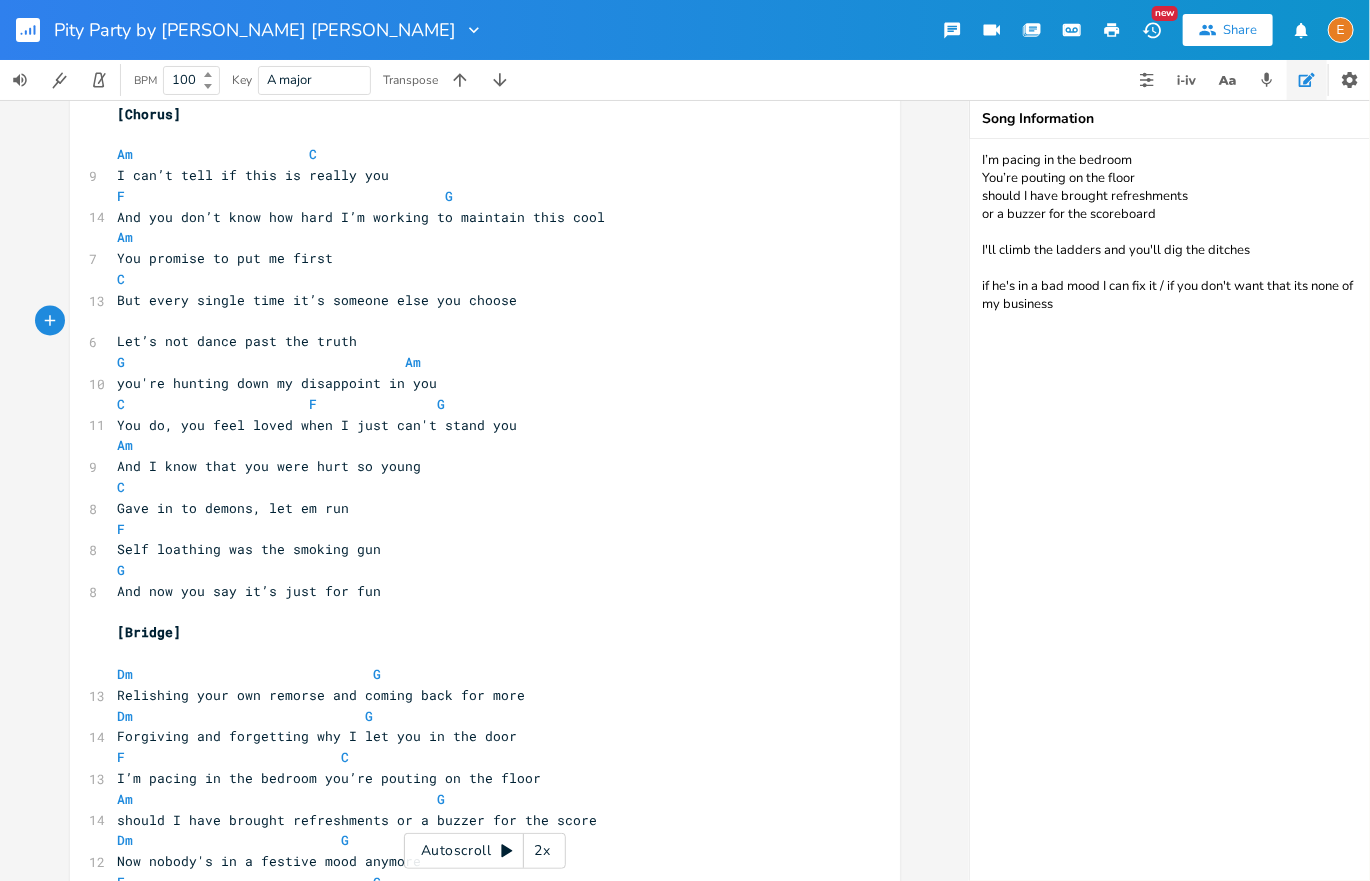 click on "C" at bounding box center (475, 280) 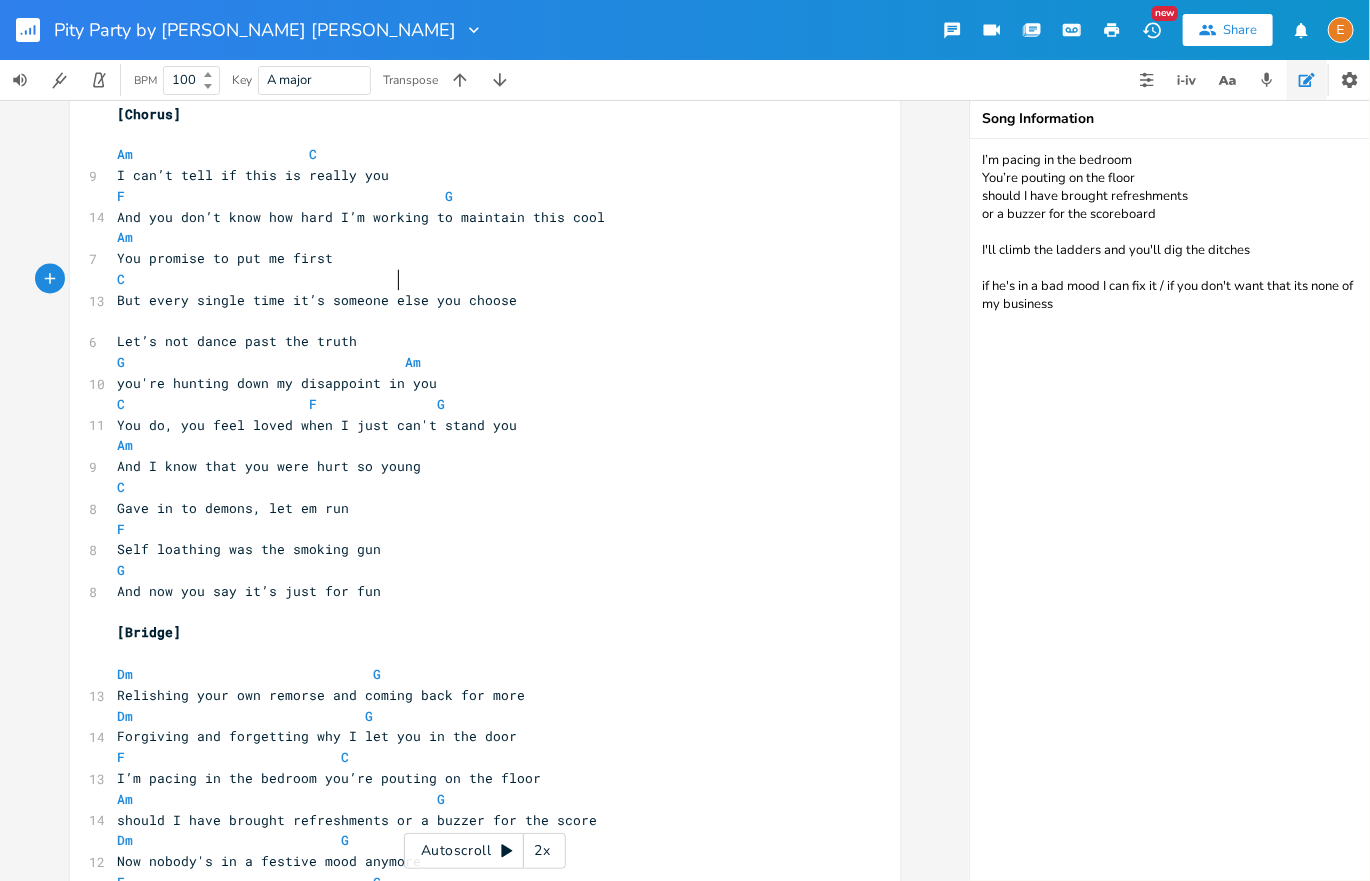 type on "F" 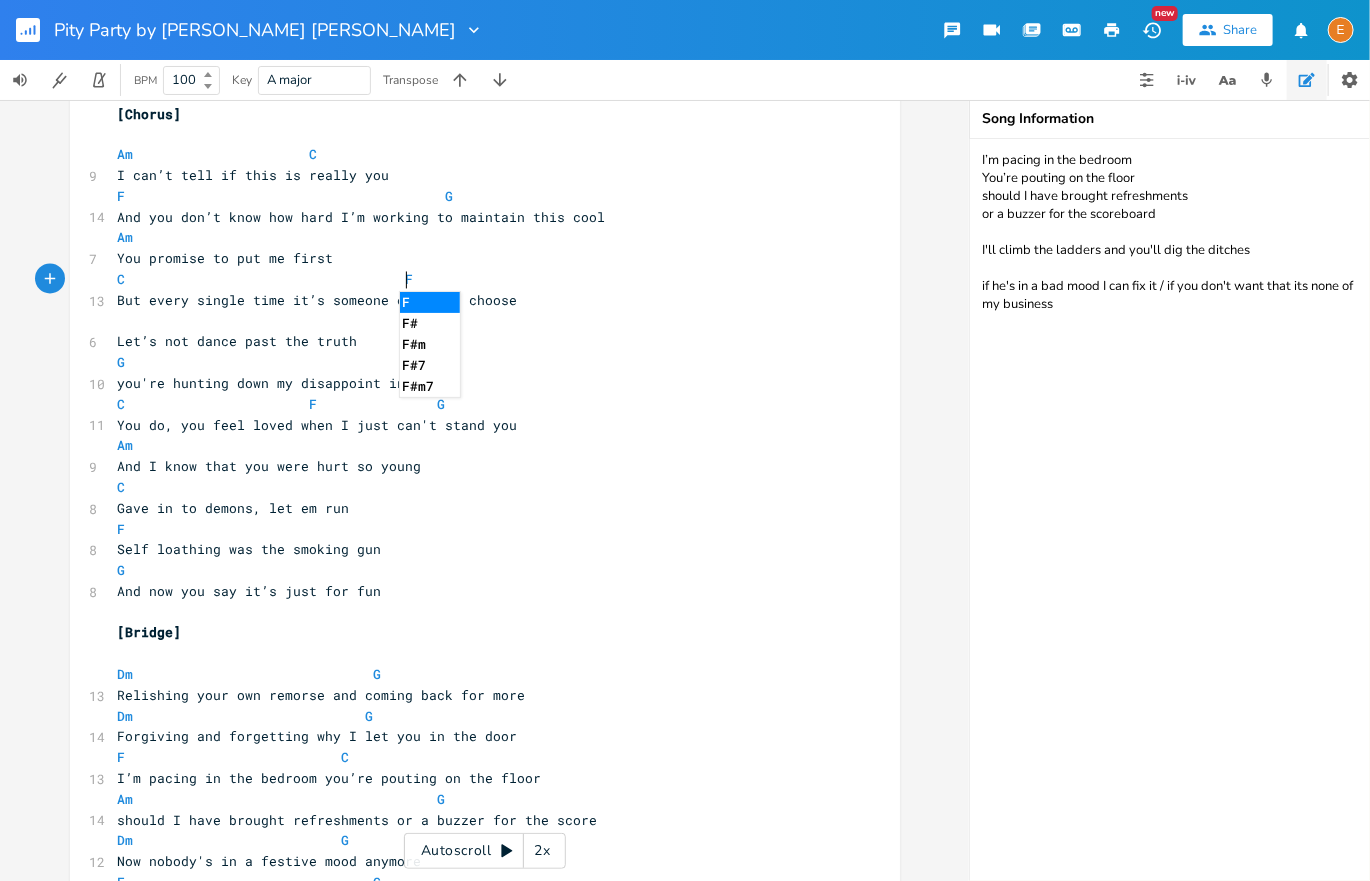 click on "​" at bounding box center (475, 322) 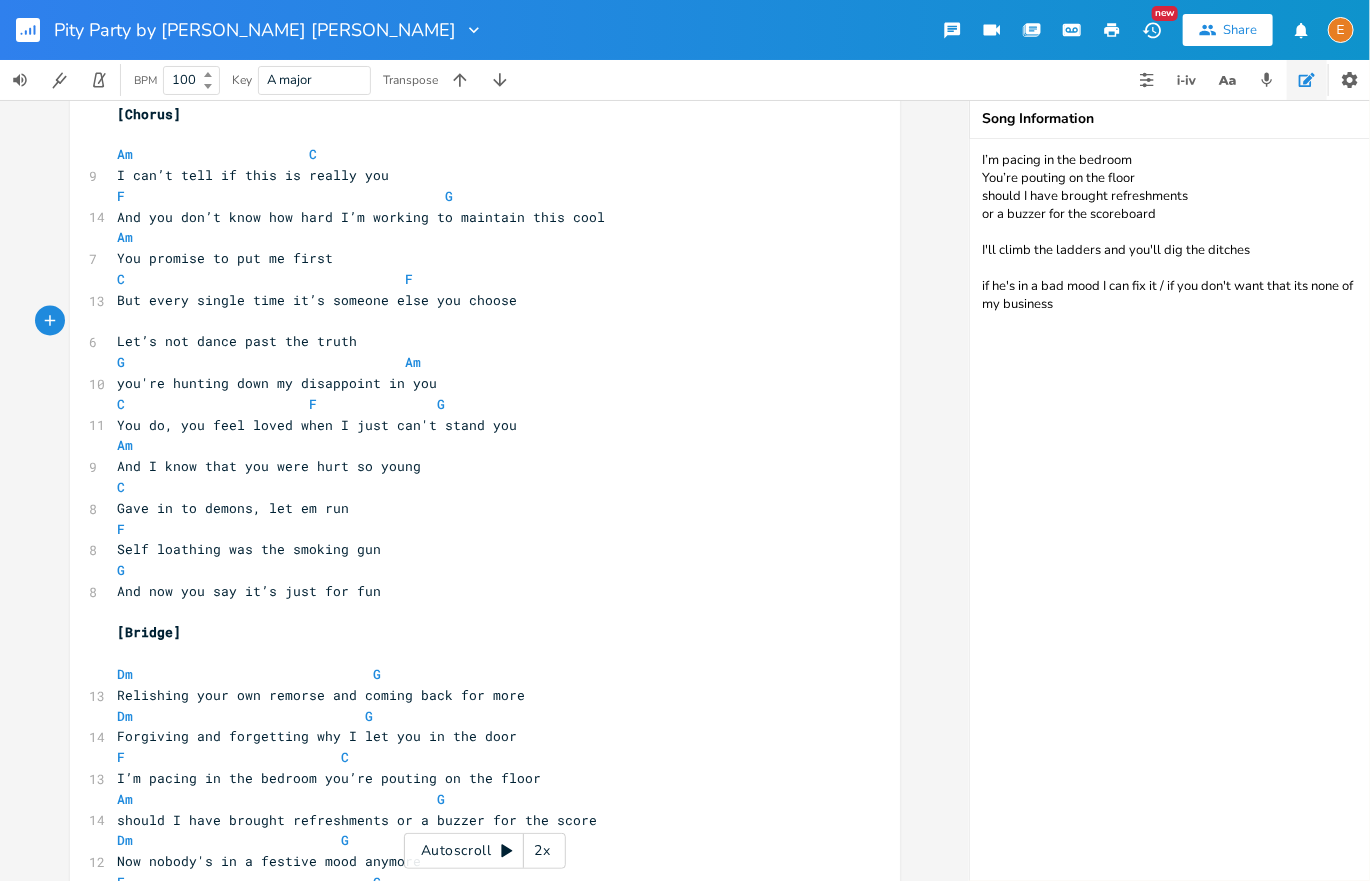 type on "G" 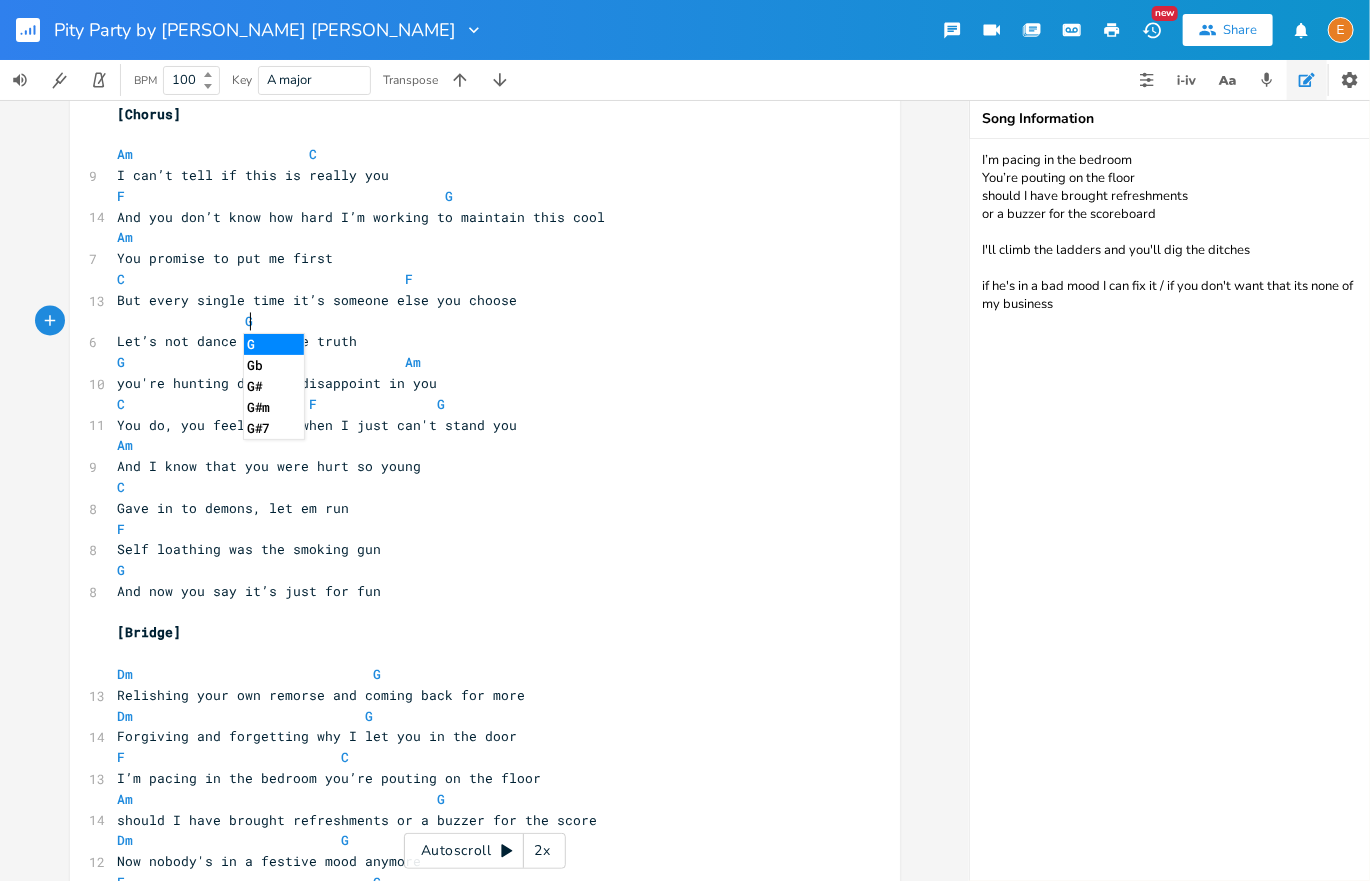 type 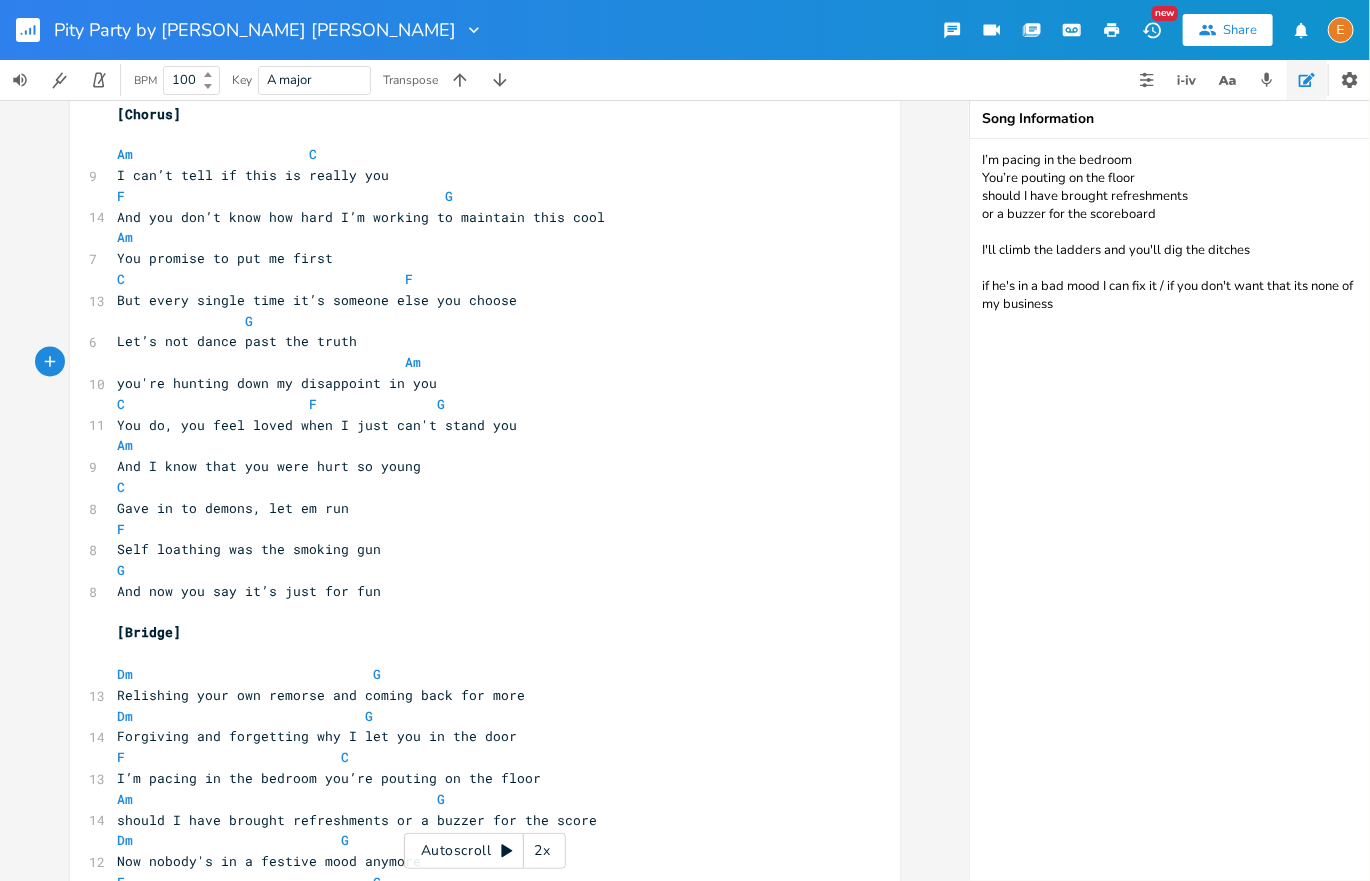 click on "And you don’t know how hard I’m working to maintain this cool" at bounding box center [475, 218] 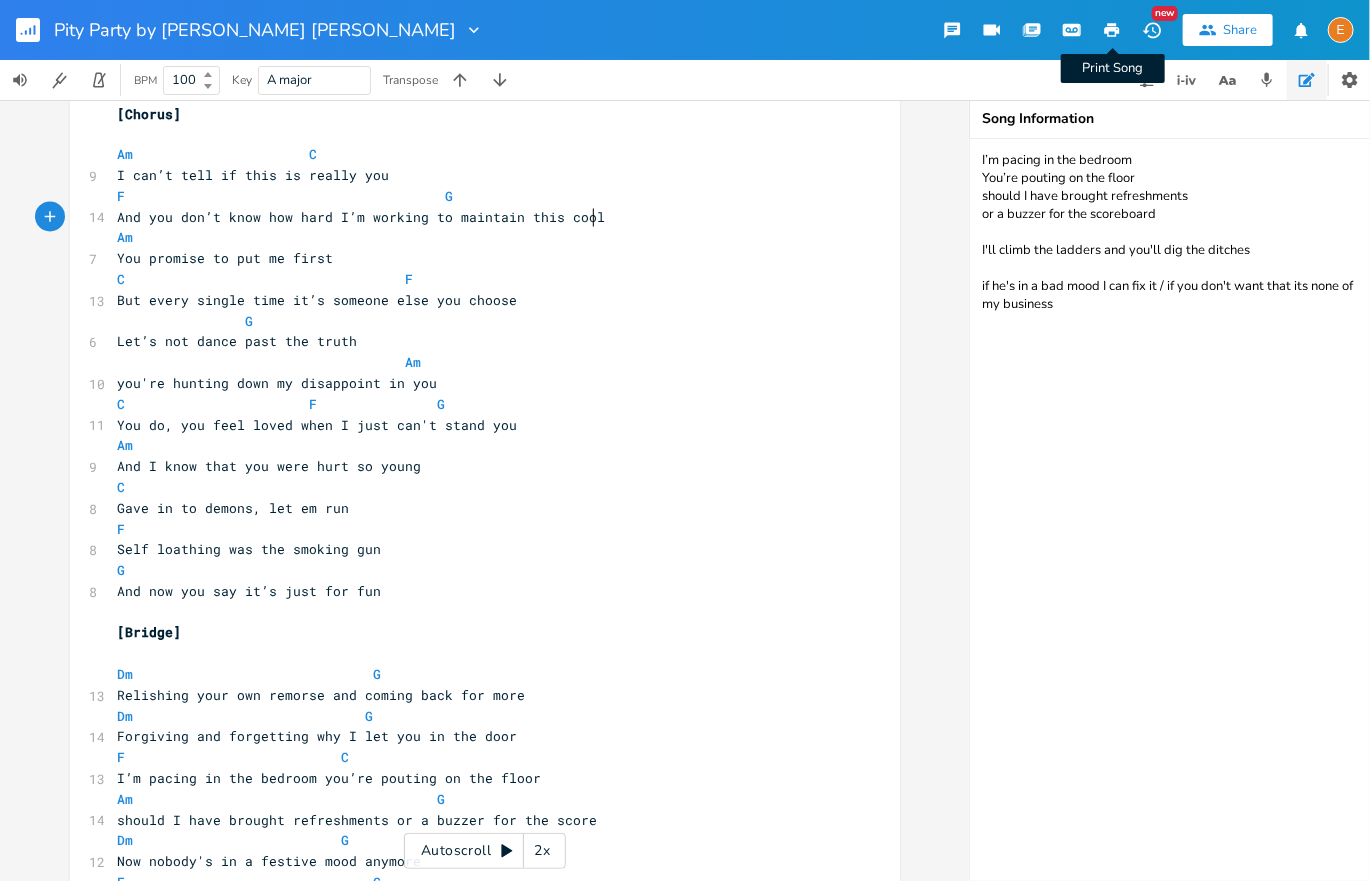 click on "Print Song" at bounding box center [1112, 30] 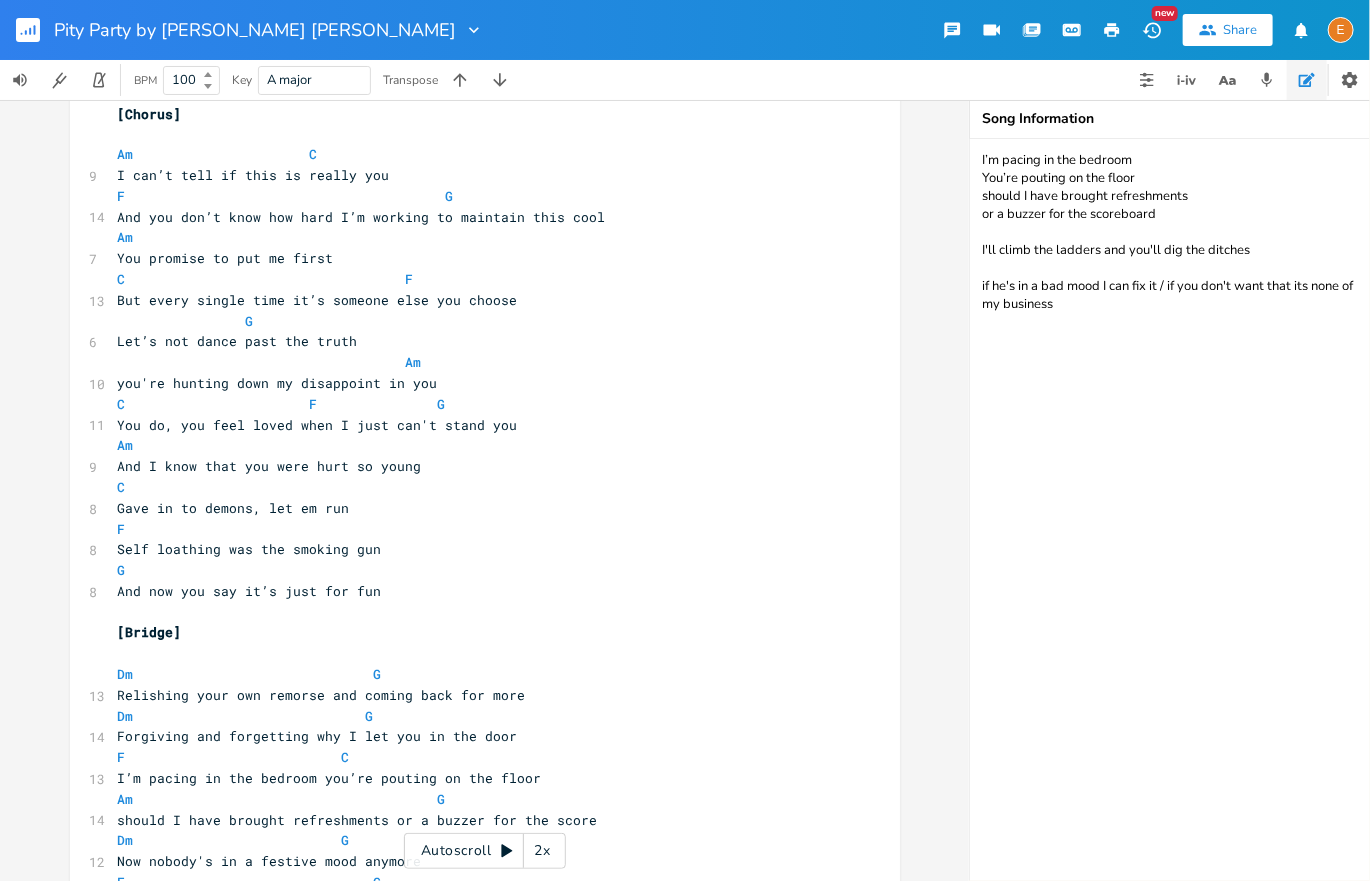 scroll, scrollTop: 0, scrollLeft: 0, axis: both 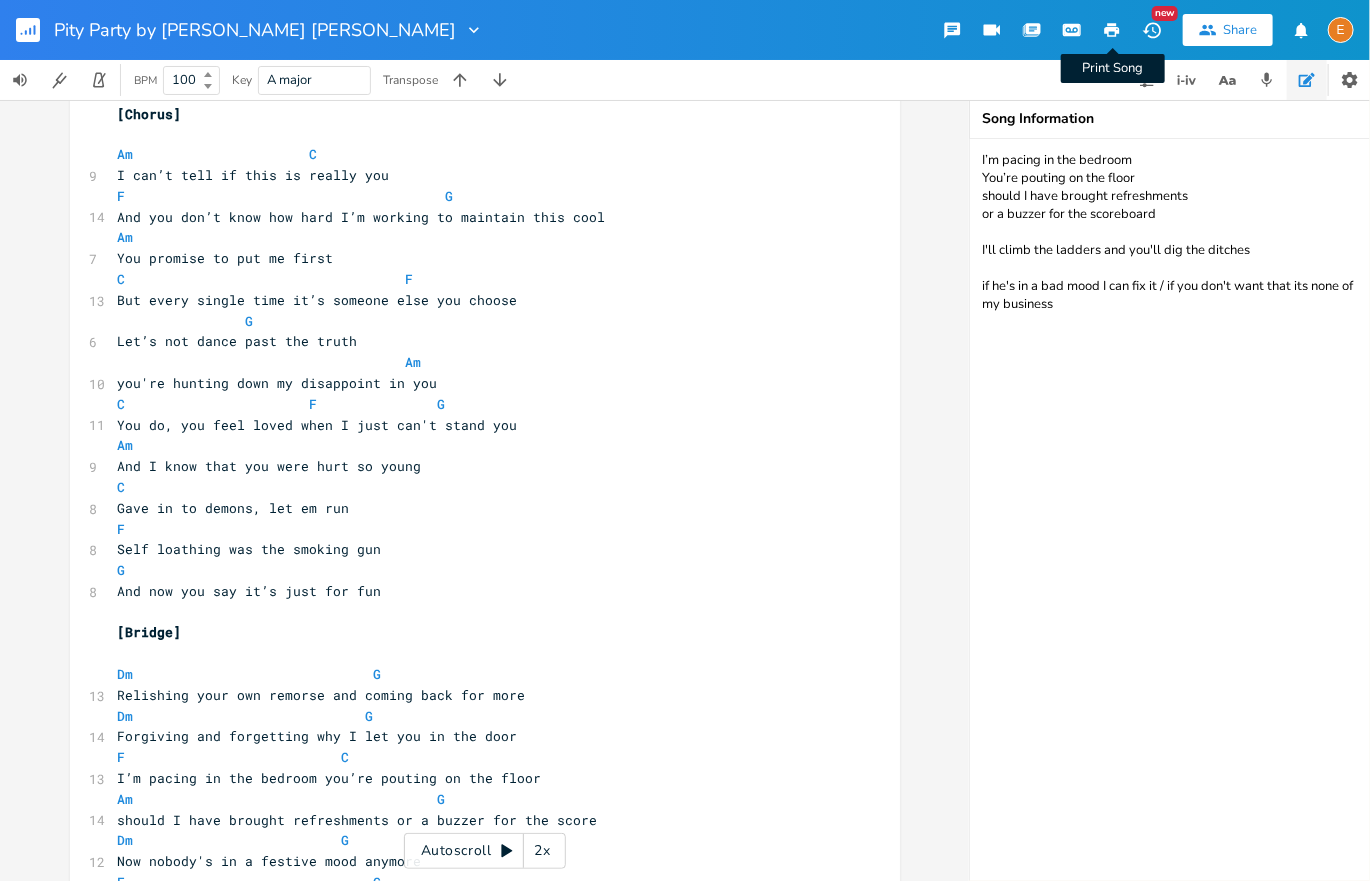 click 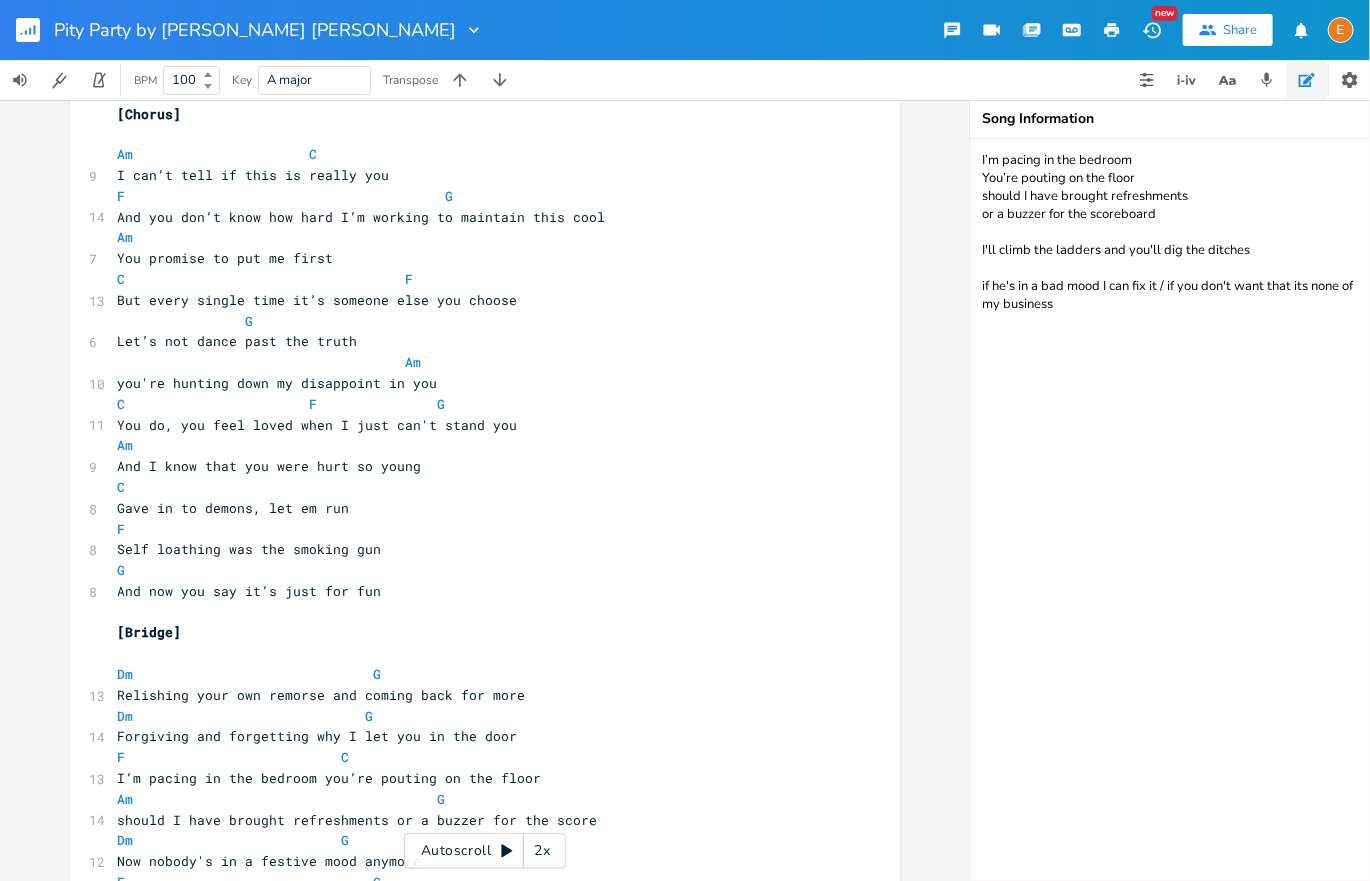 scroll, scrollTop: 0, scrollLeft: 0, axis: both 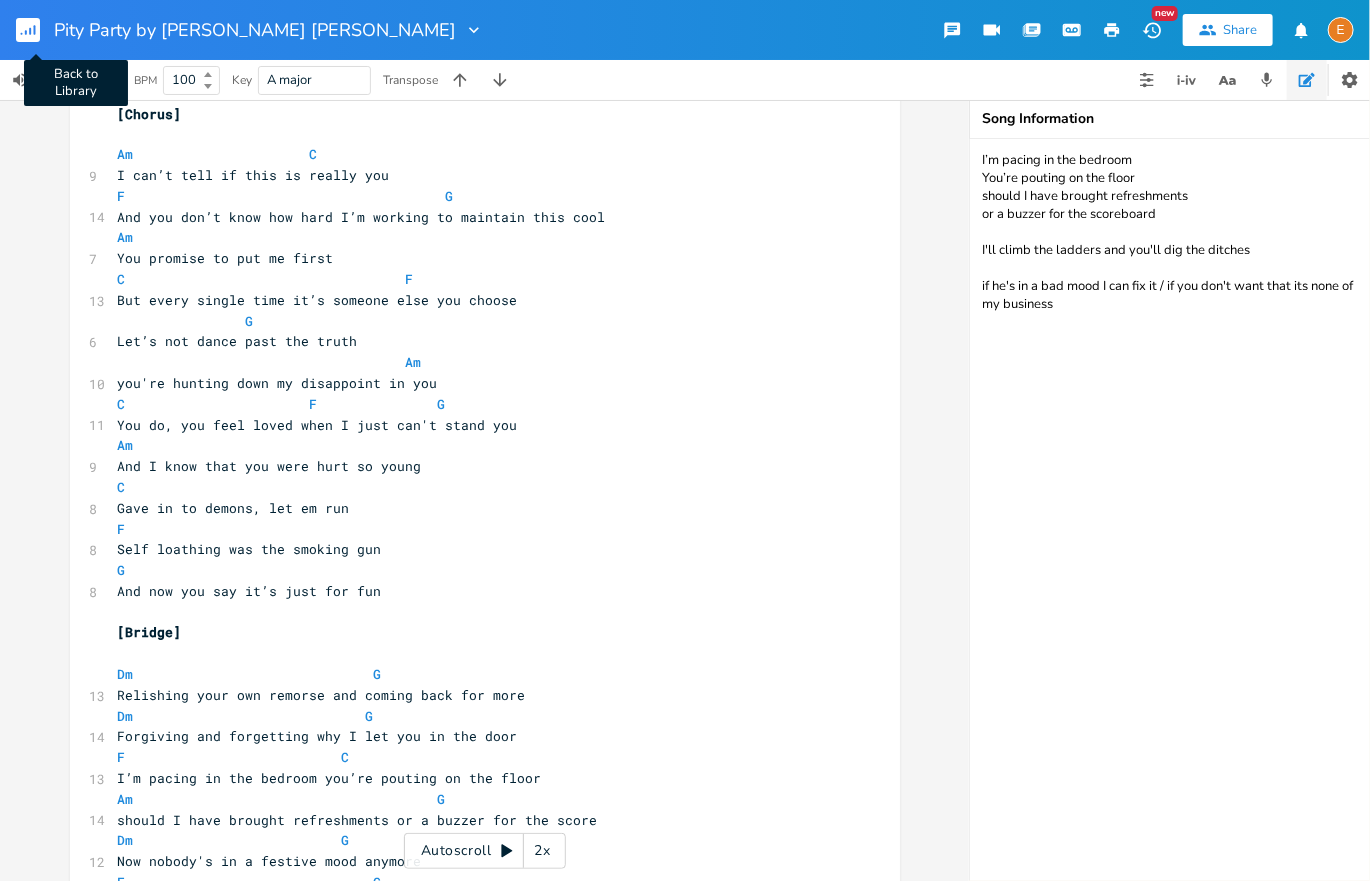 click 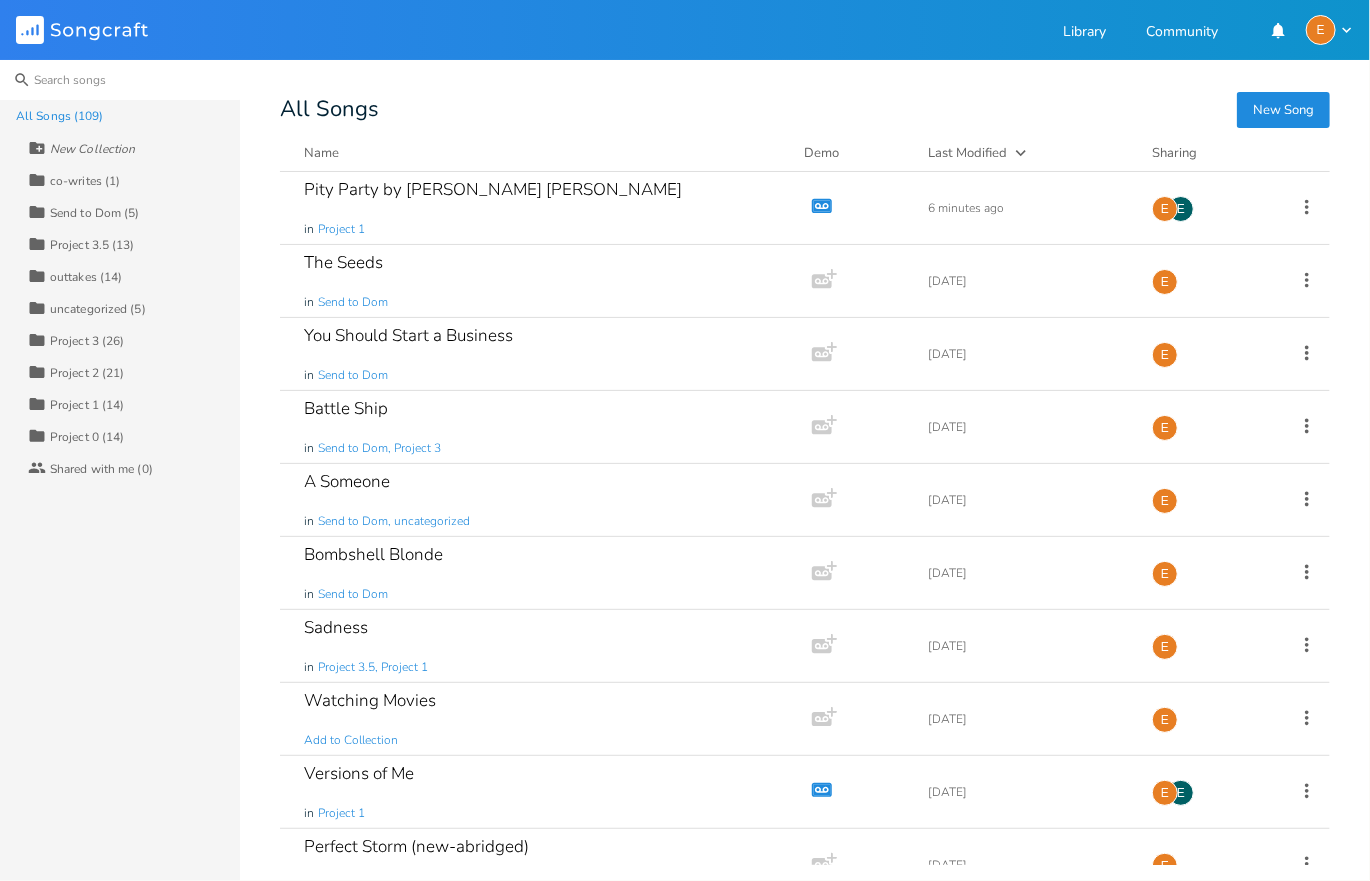 click at bounding box center [120, 80] 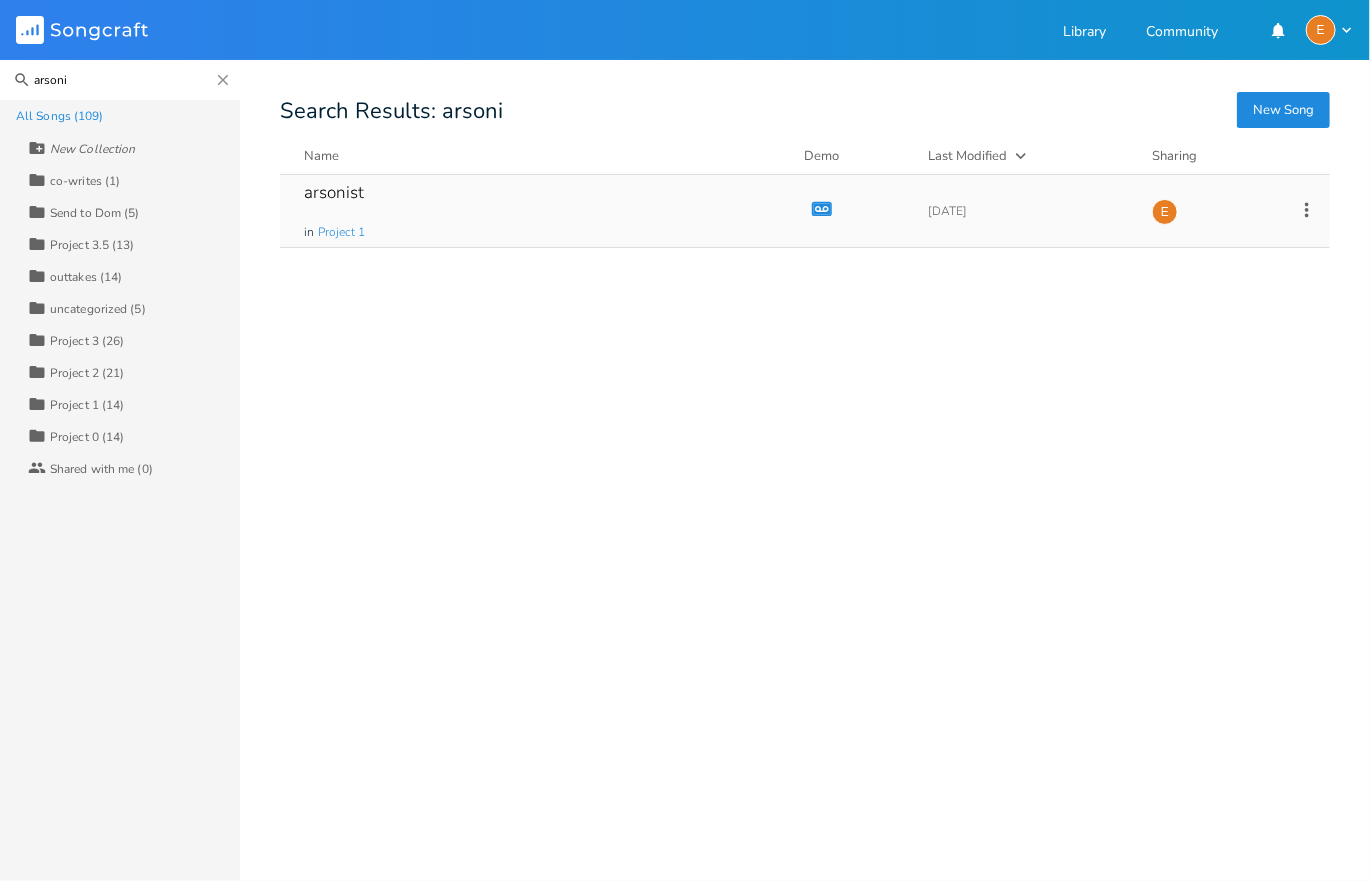 type on "arsoni" 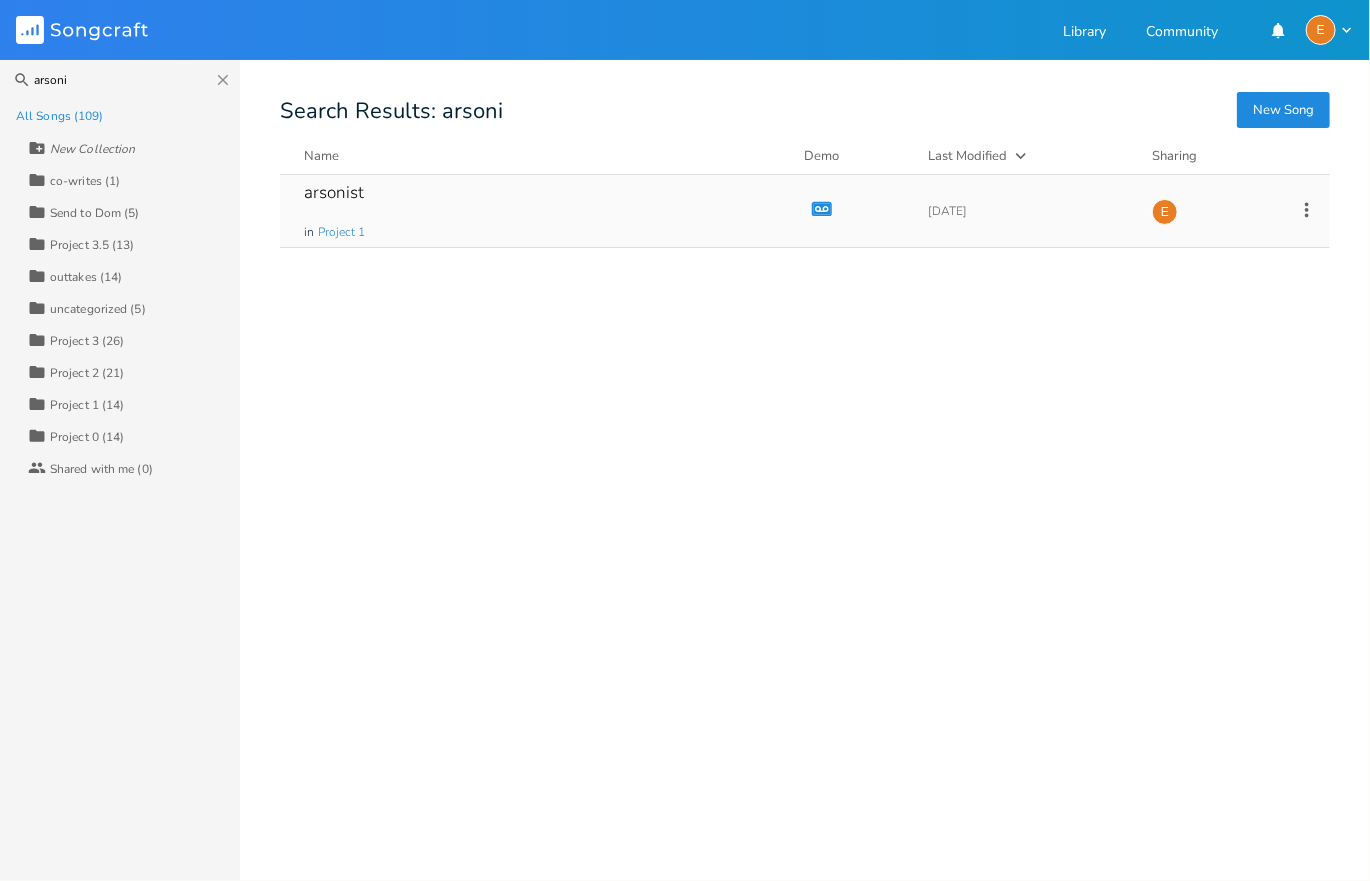 click on "arsonist" at bounding box center [334, 192] 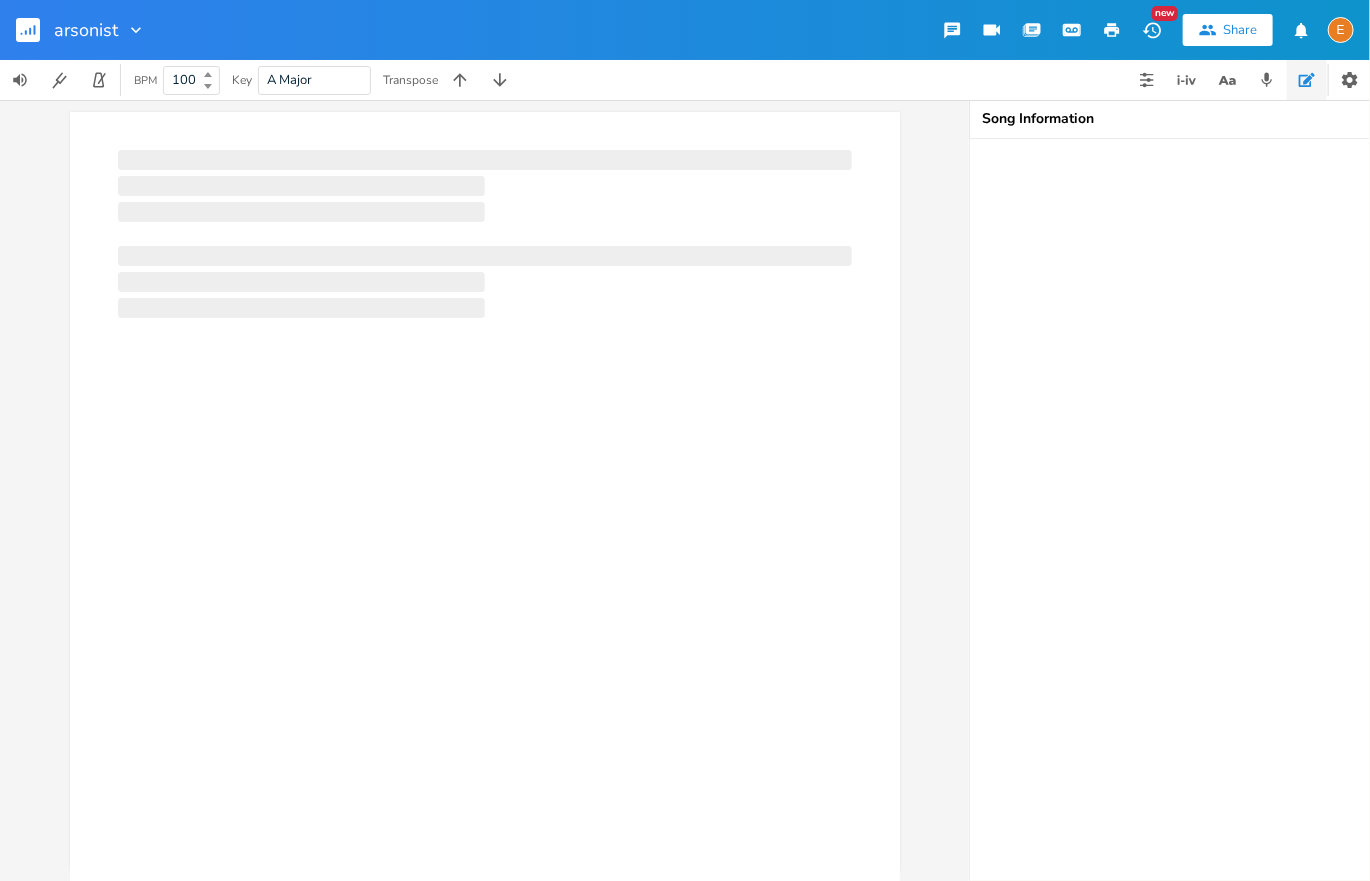 scroll, scrollTop: 8, scrollLeft: 0, axis: vertical 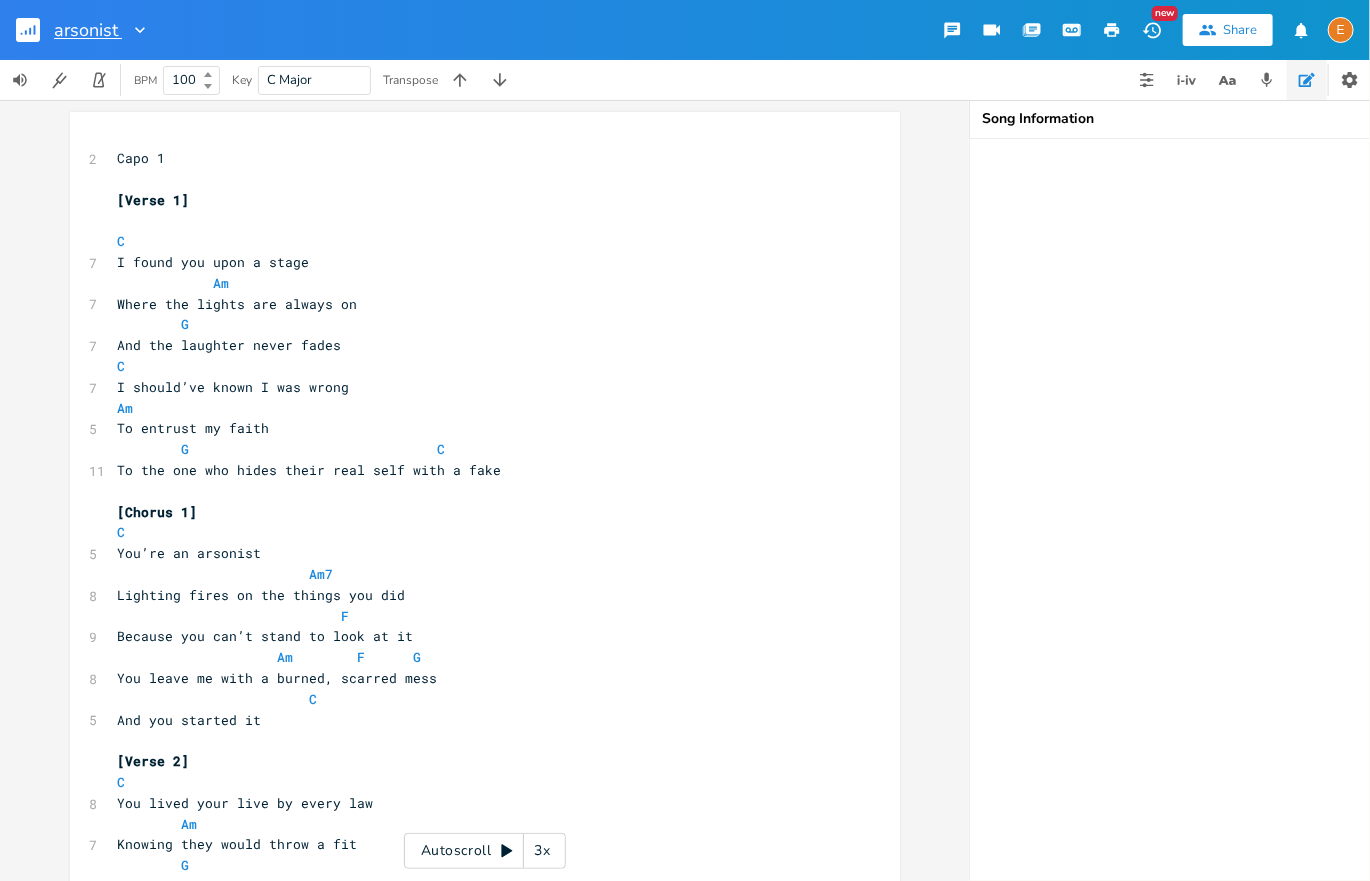 click on "arsonist" at bounding box center (88, 30) 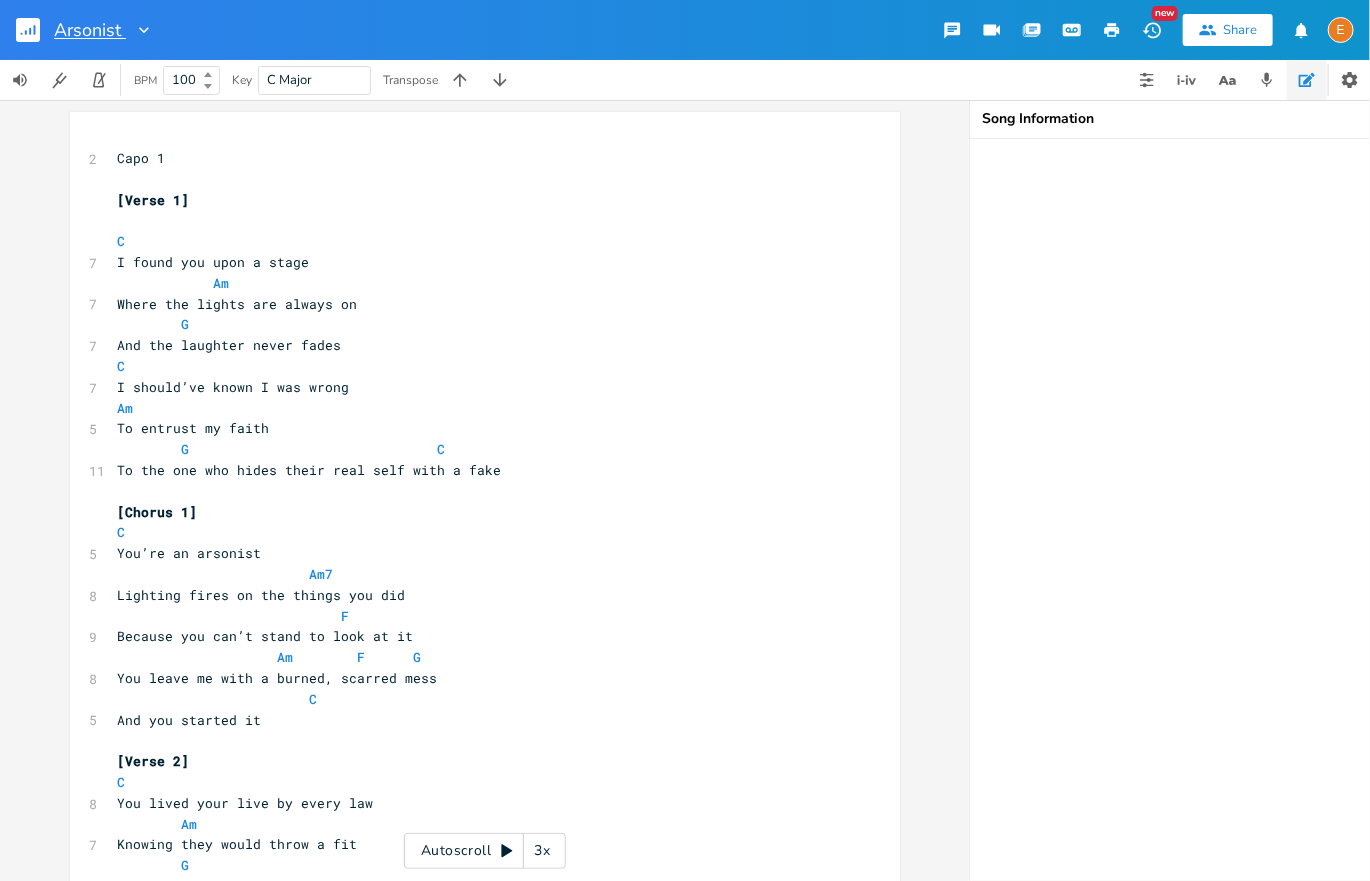 click on "Arsonist" at bounding box center (90, 30) 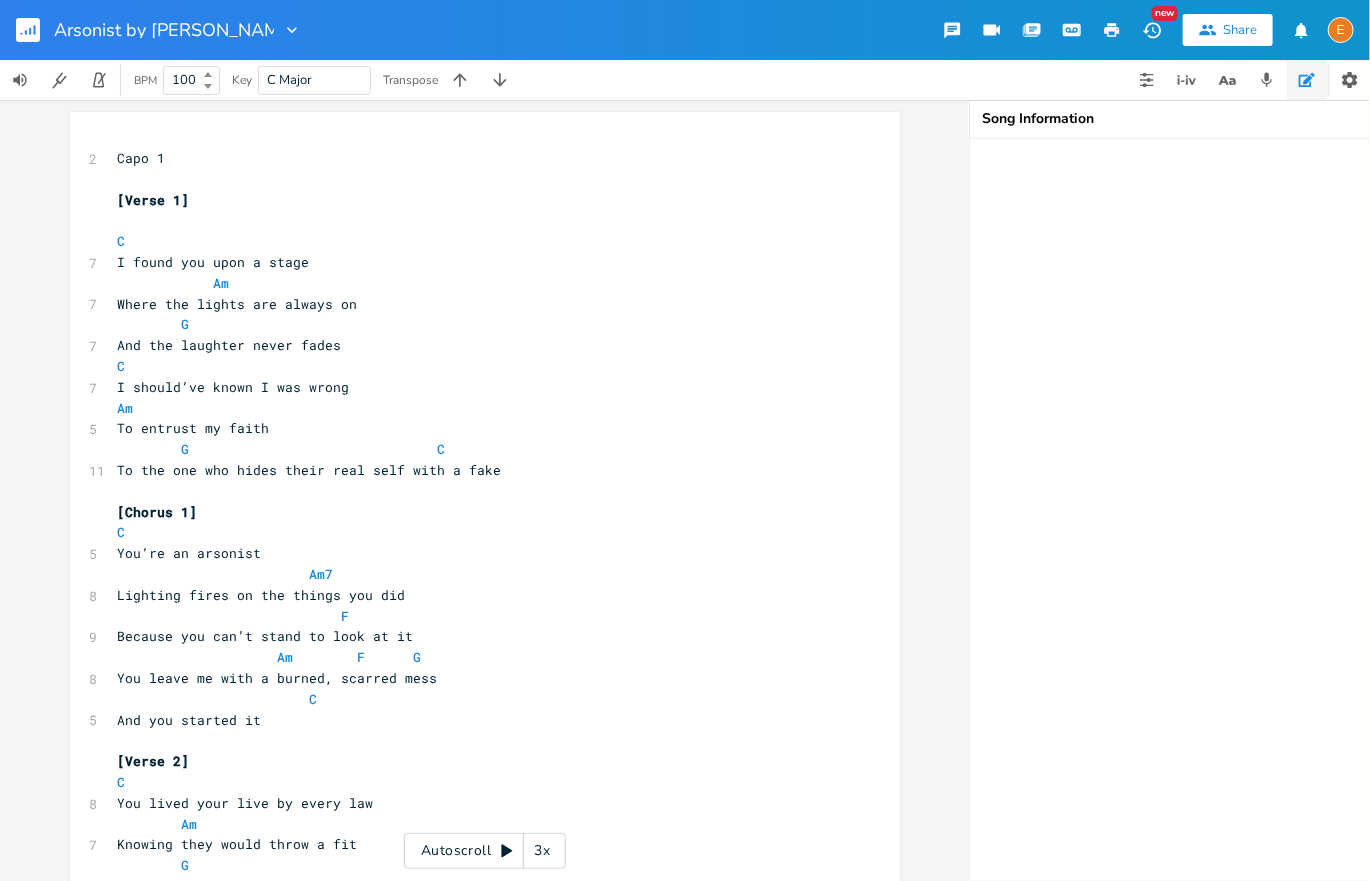 type on "Arsonist by [PERSON_NAME] [PERSON_NAME]" 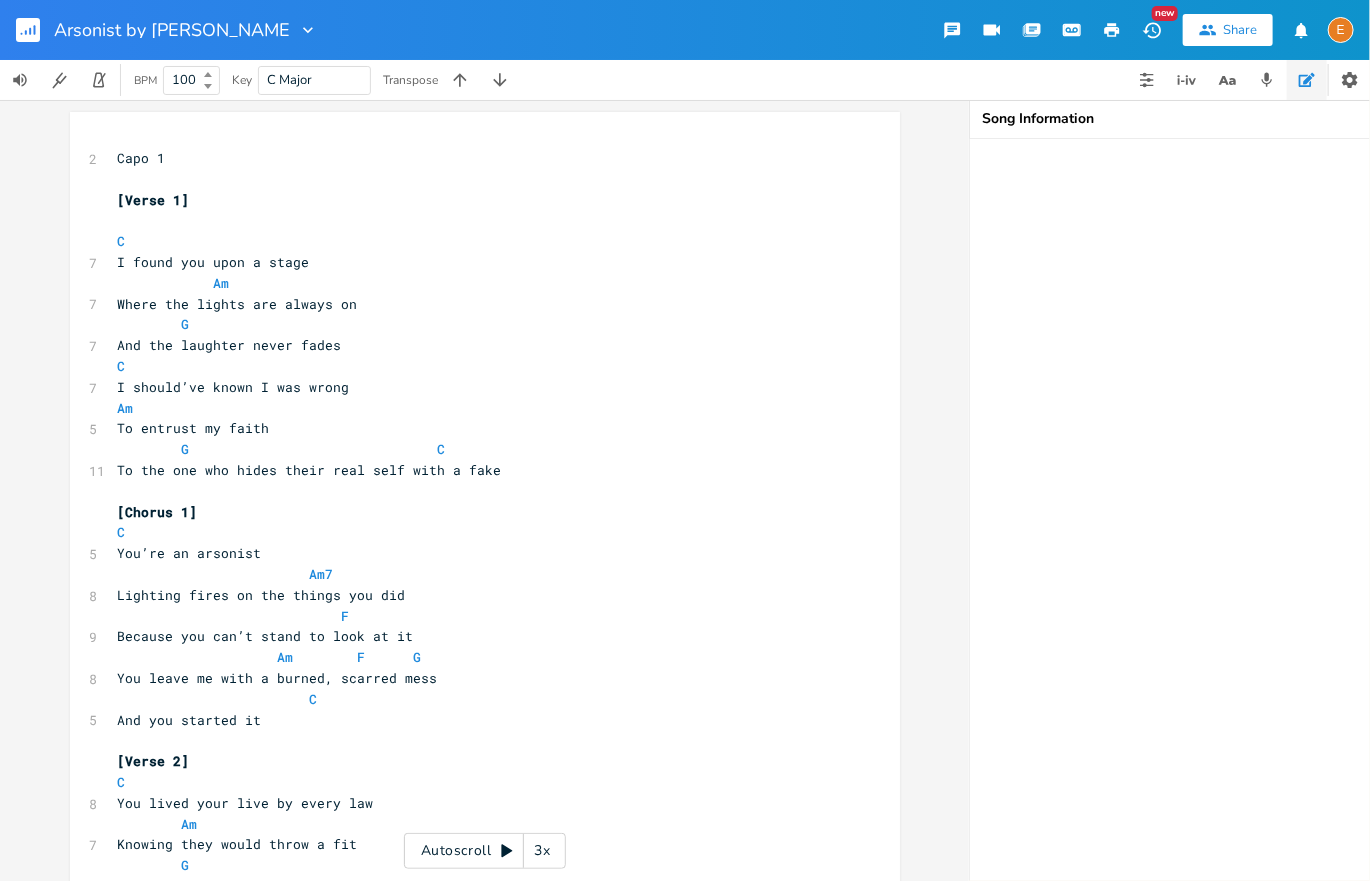 click on "[Verse 1]" at bounding box center (475, 200) 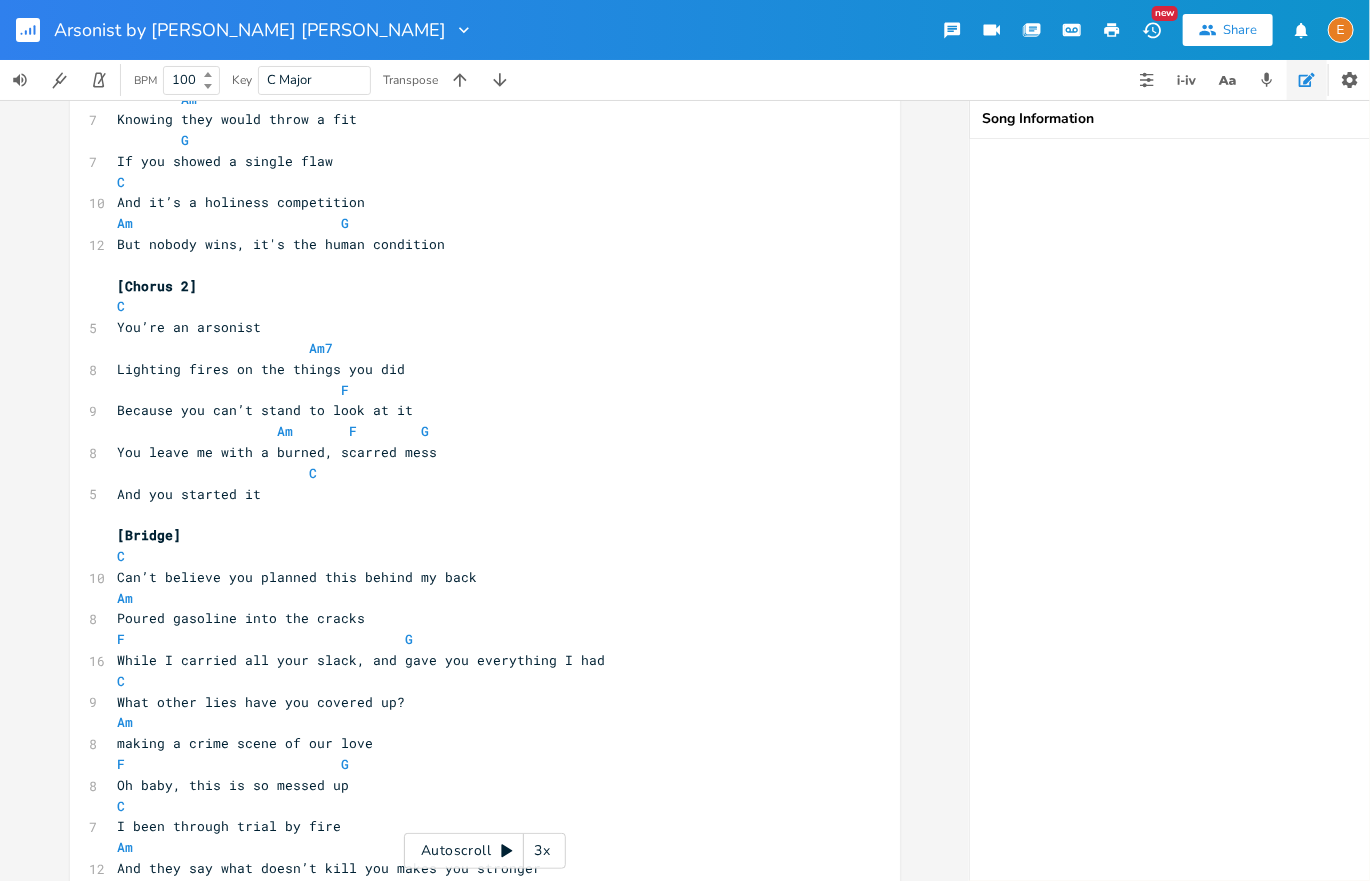 scroll, scrollTop: 0, scrollLeft: 0, axis: both 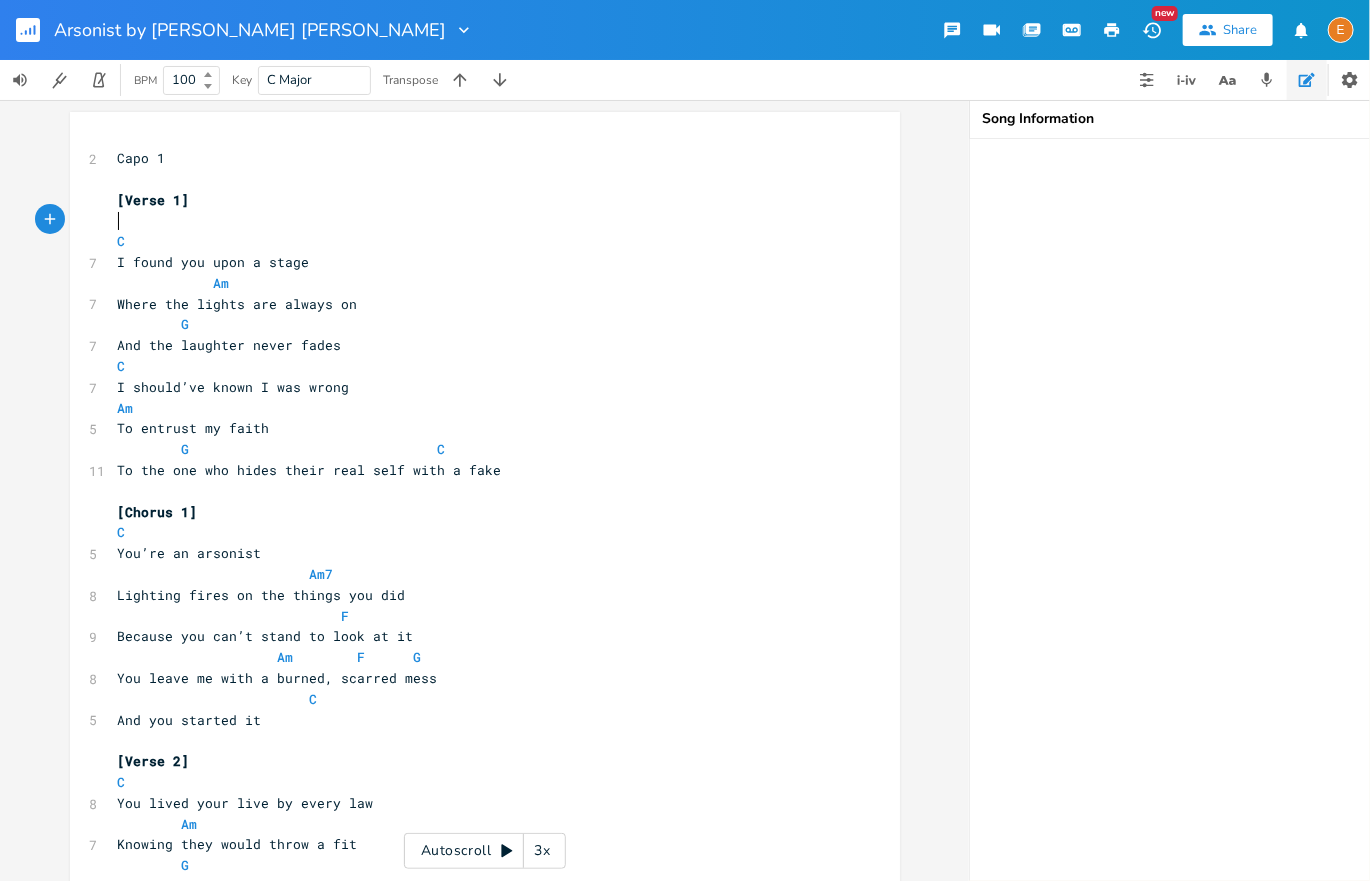 click on "C" at bounding box center (475, 241) 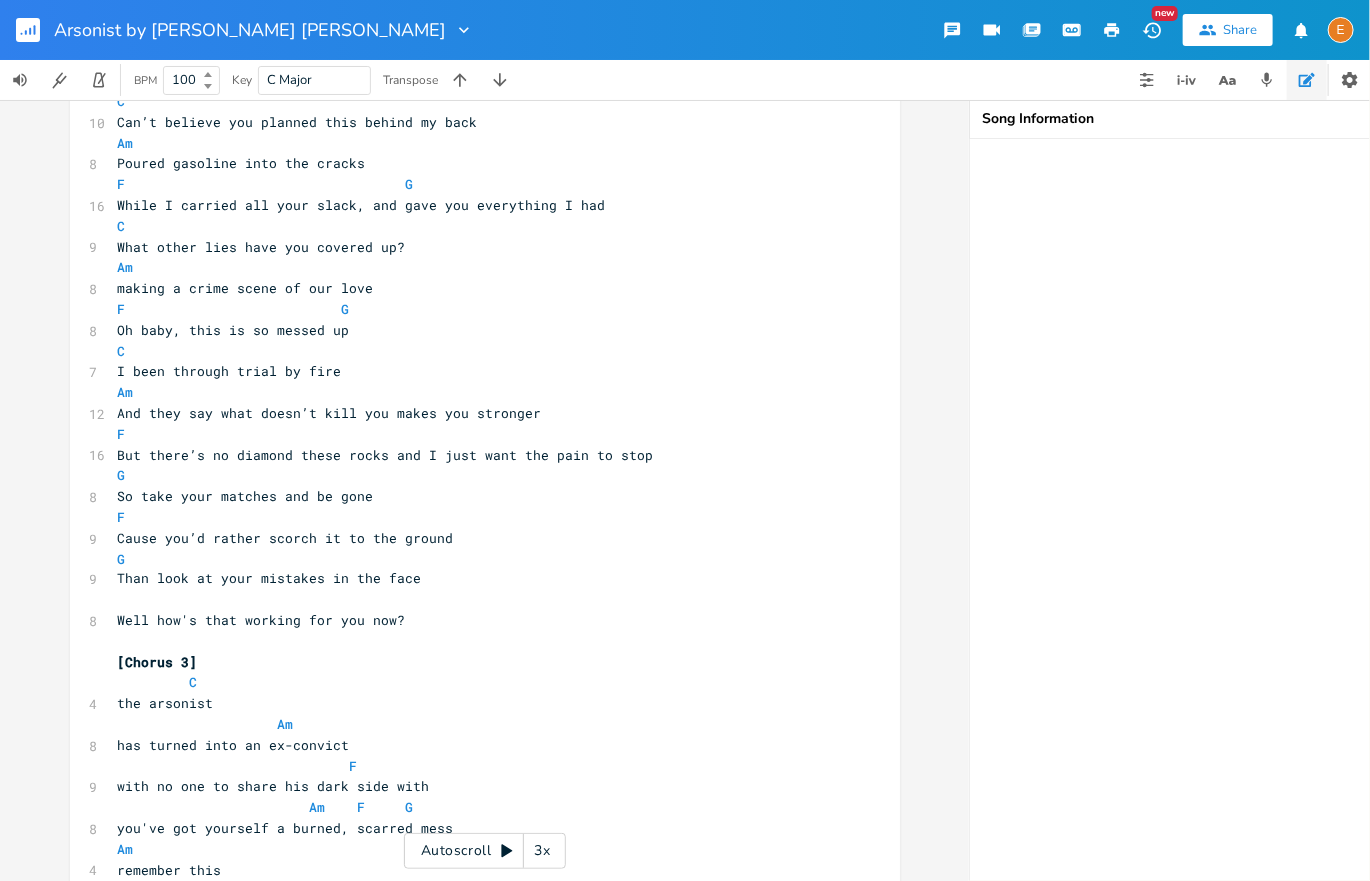 scroll, scrollTop: 1366, scrollLeft: 0, axis: vertical 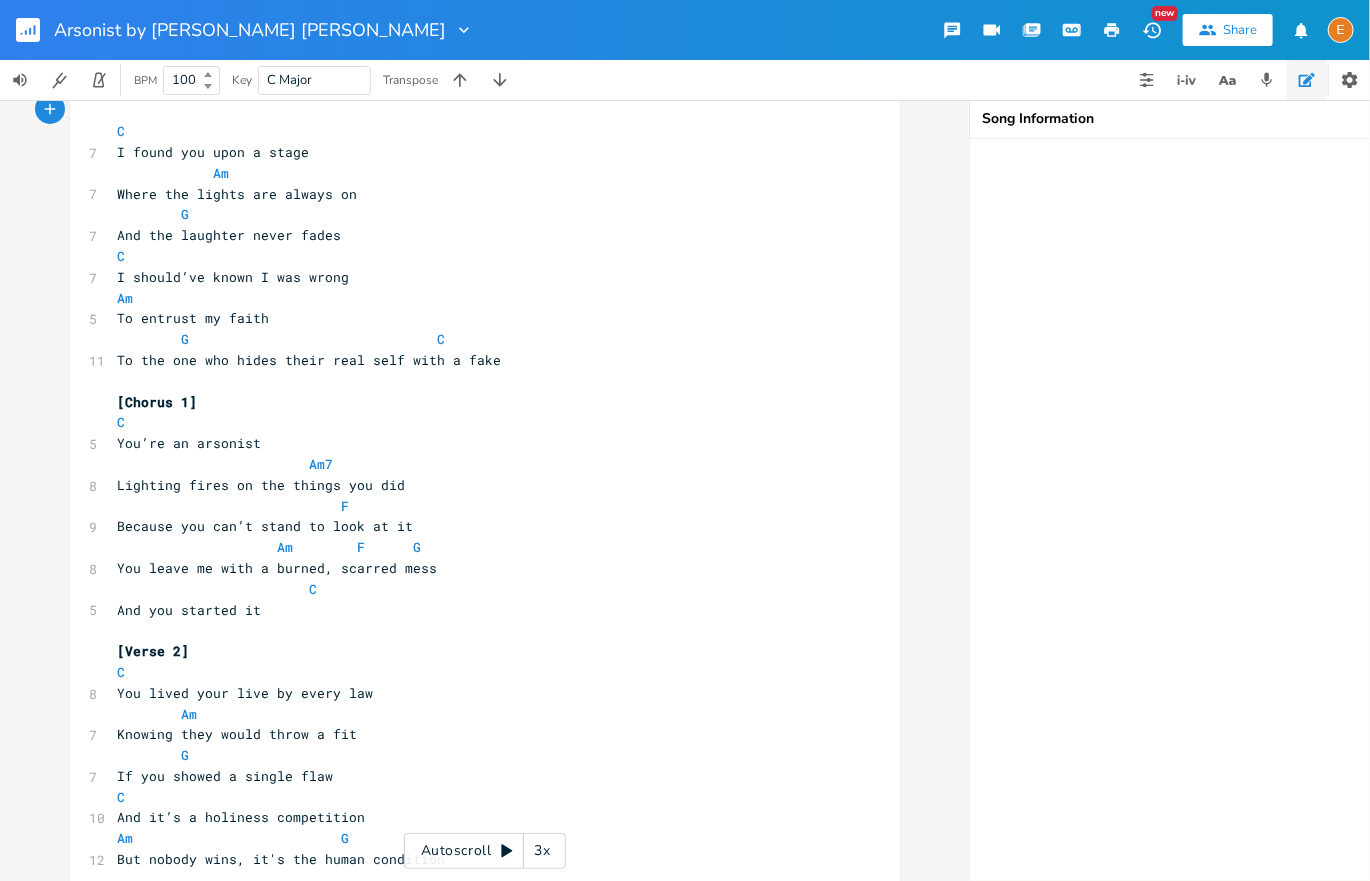 click at bounding box center [1112, 30] 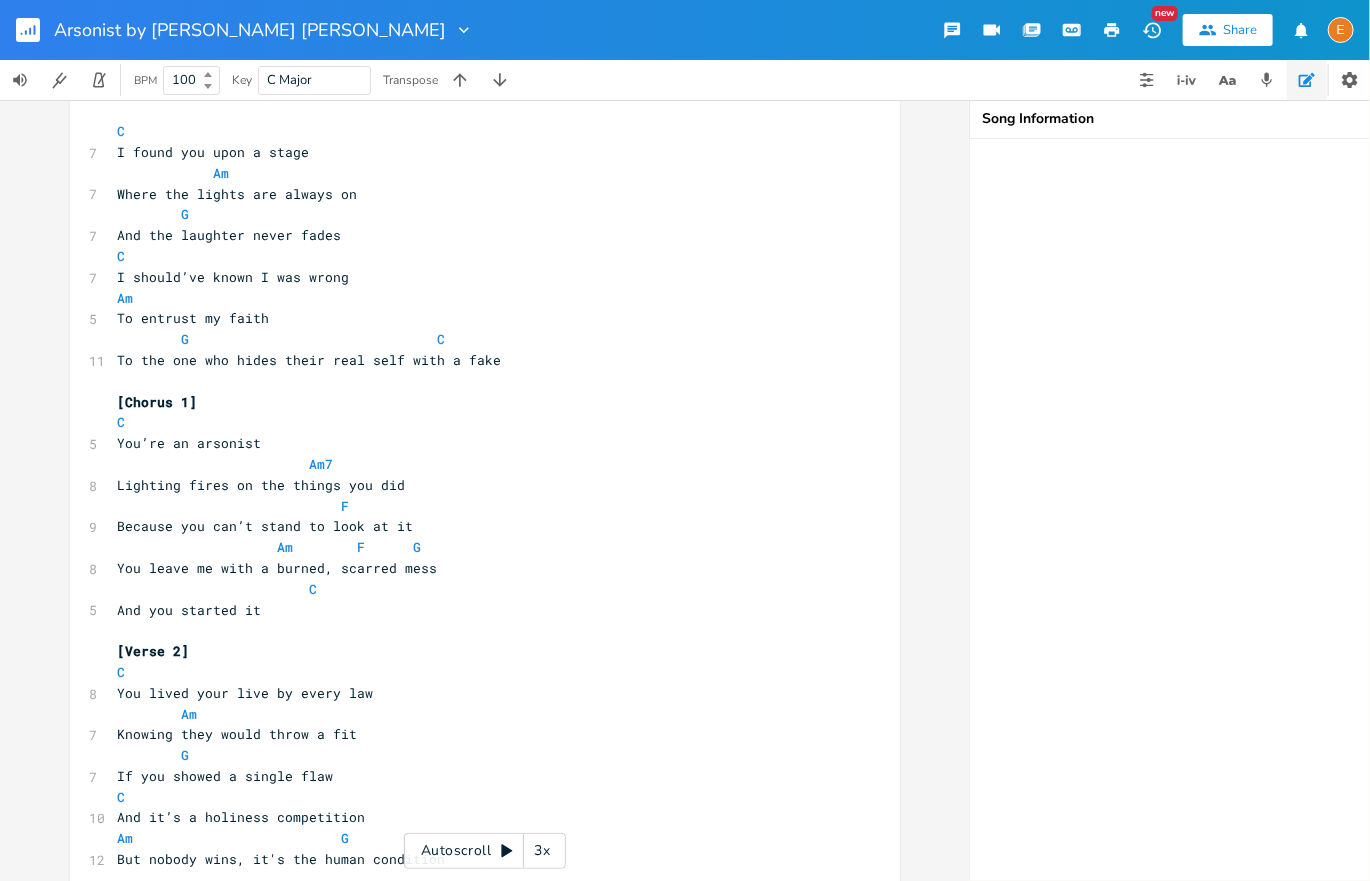 scroll, scrollTop: 0, scrollLeft: 0, axis: both 